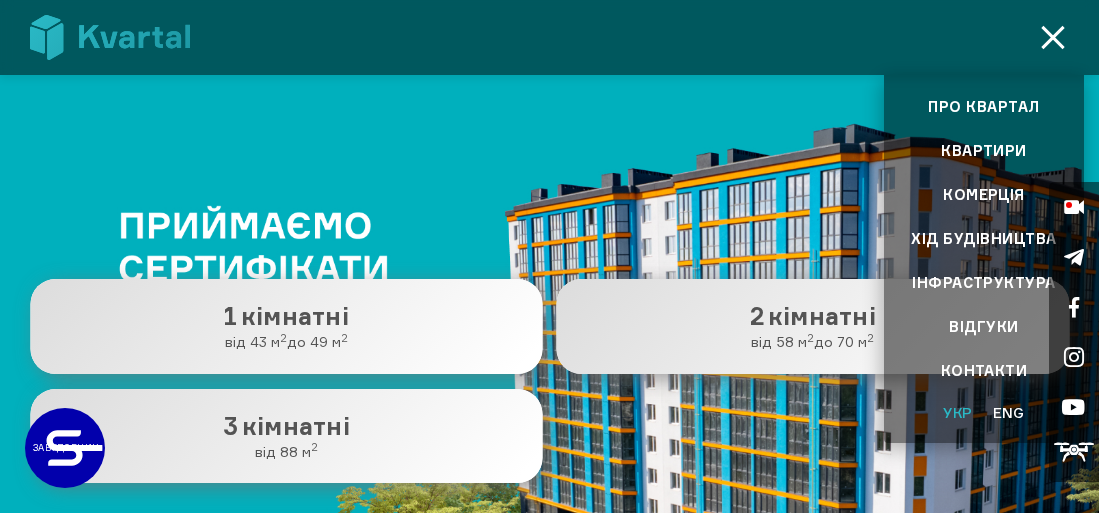 scroll, scrollTop: 0, scrollLeft: 0, axis: both 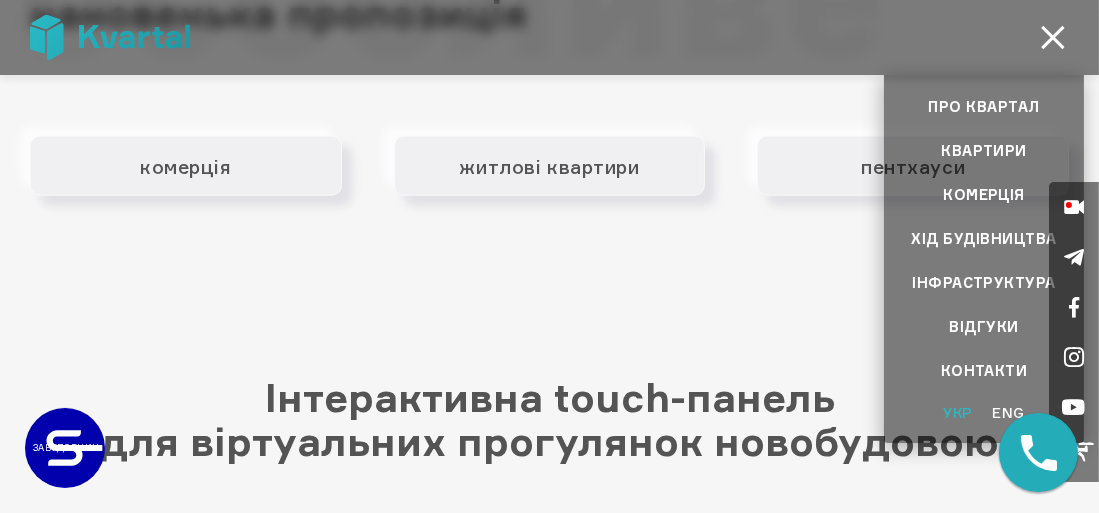 click at bounding box center [1053, 37] 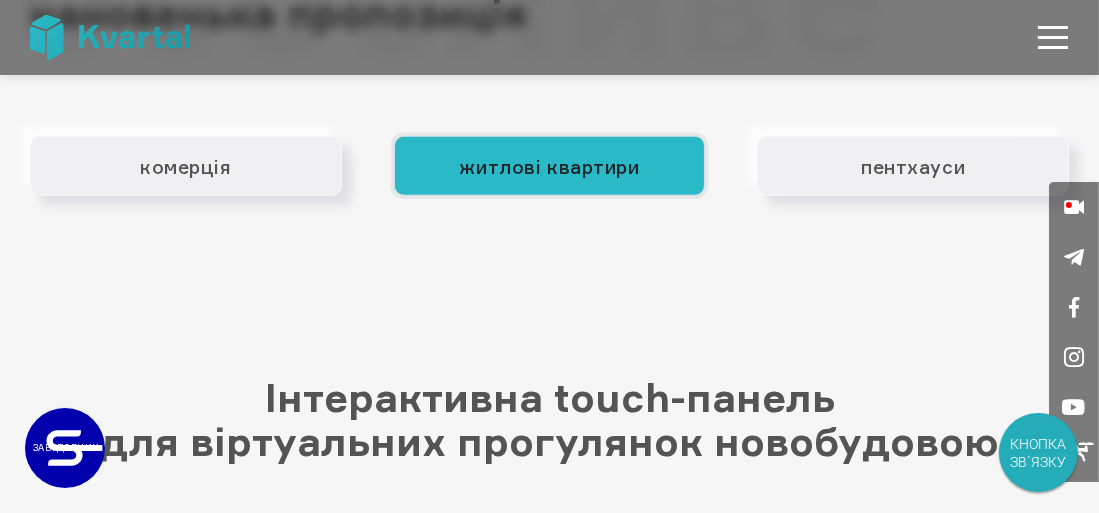 click on "житлові квартири" at bounding box center [550, 166] 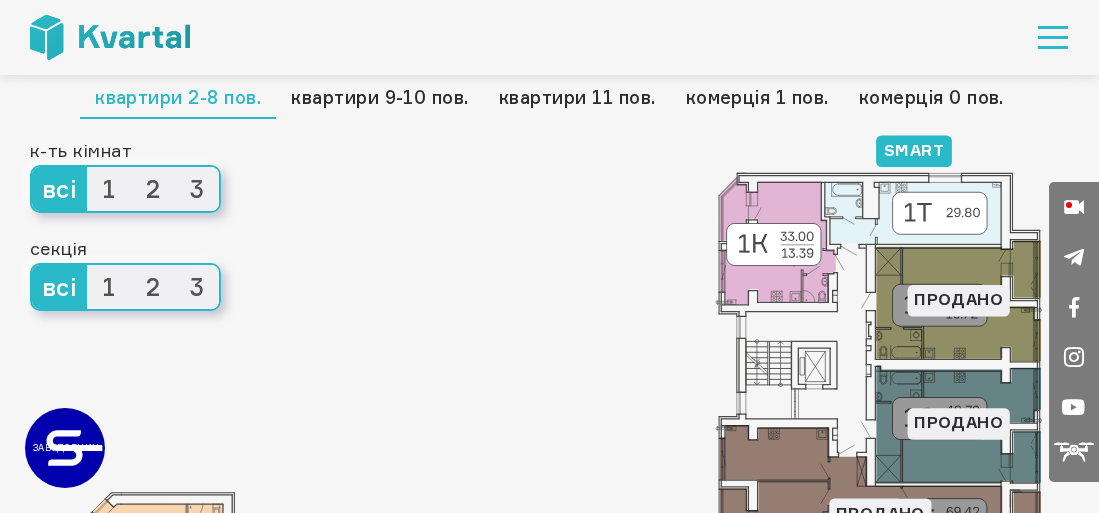 scroll, scrollTop: 0, scrollLeft: 0, axis: both 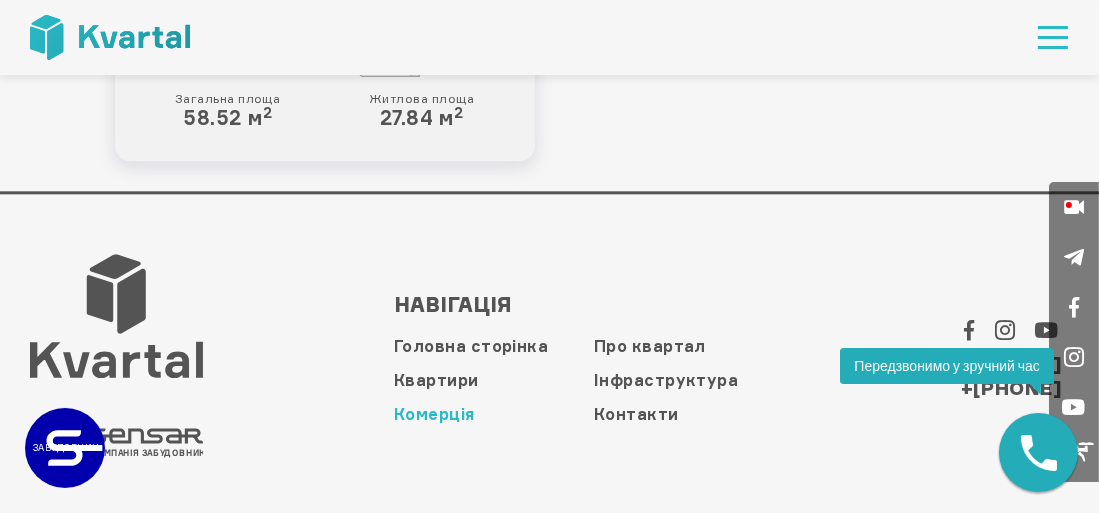 click on "Комерція" at bounding box center [434, 414] 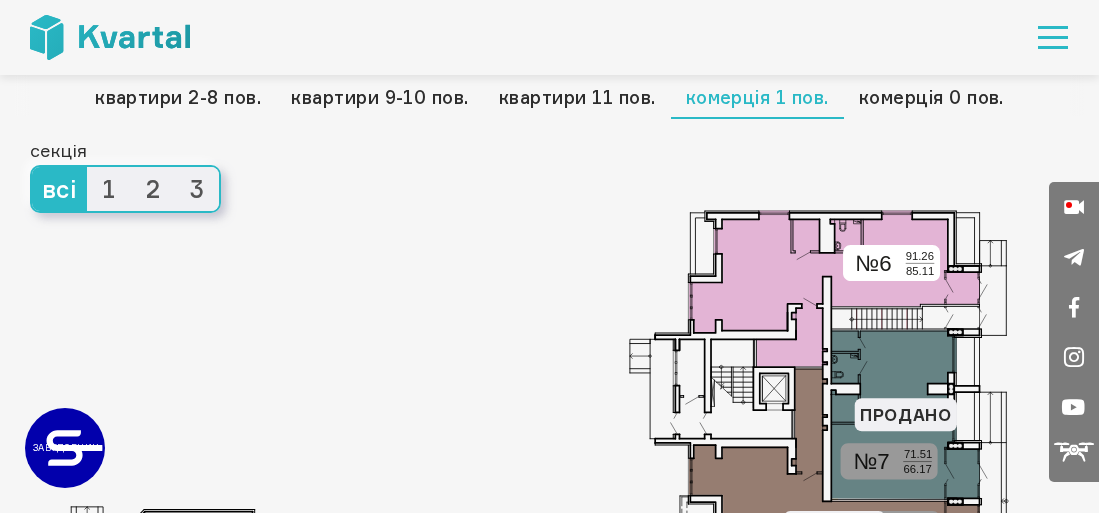 scroll, scrollTop: 0, scrollLeft: 0, axis: both 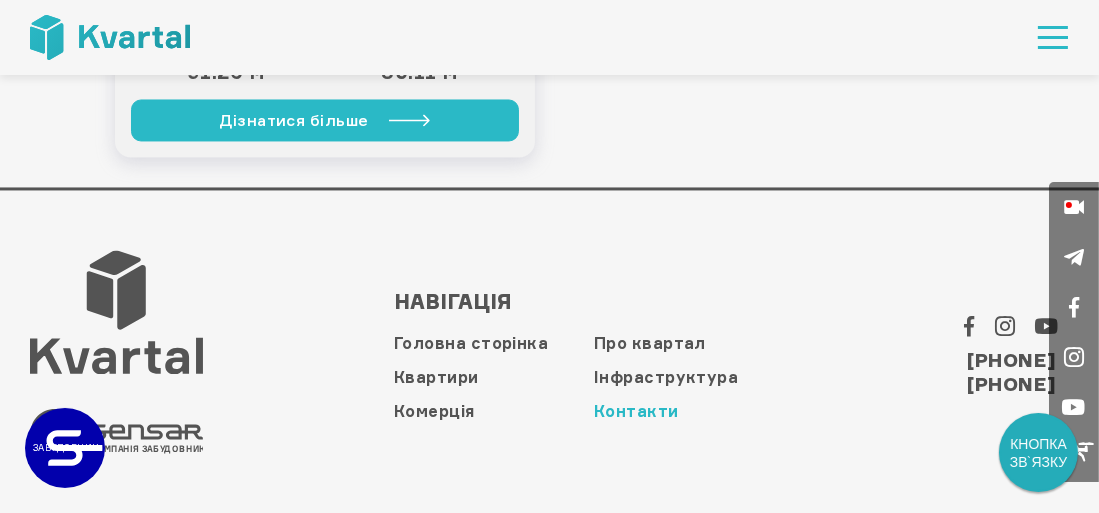click on "Контакти" at bounding box center (636, 411) 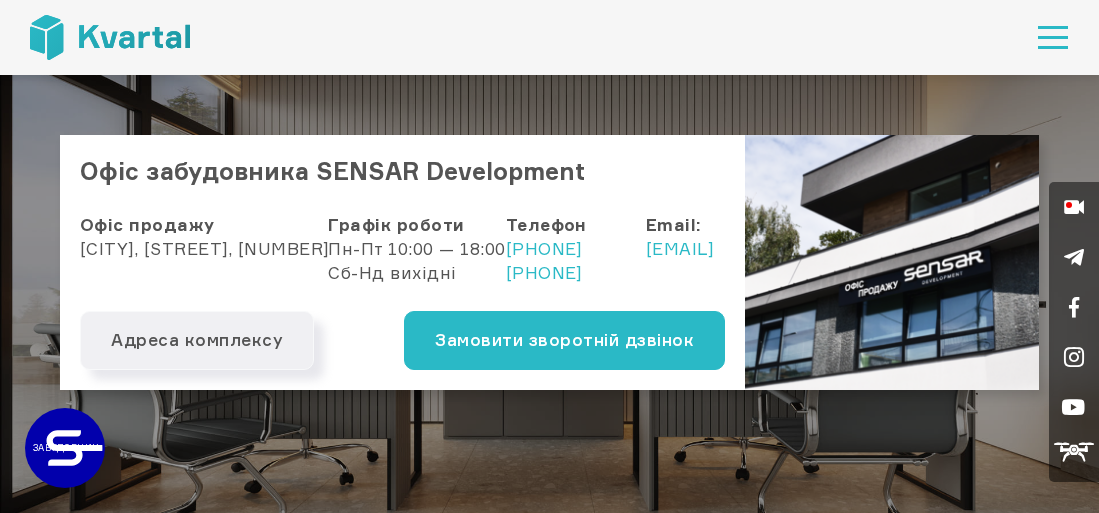 scroll, scrollTop: 0, scrollLeft: 0, axis: both 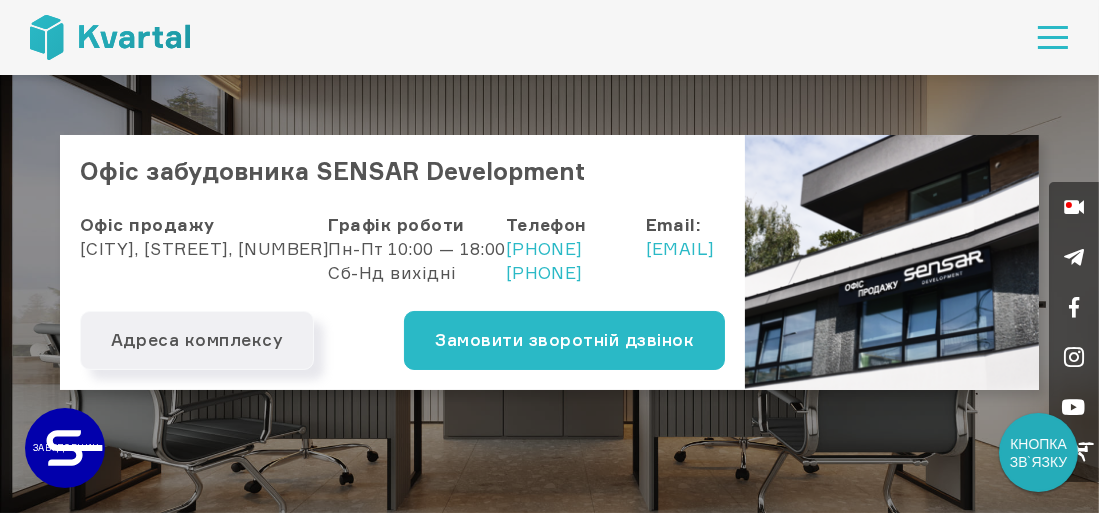 click at bounding box center [1053, 37] 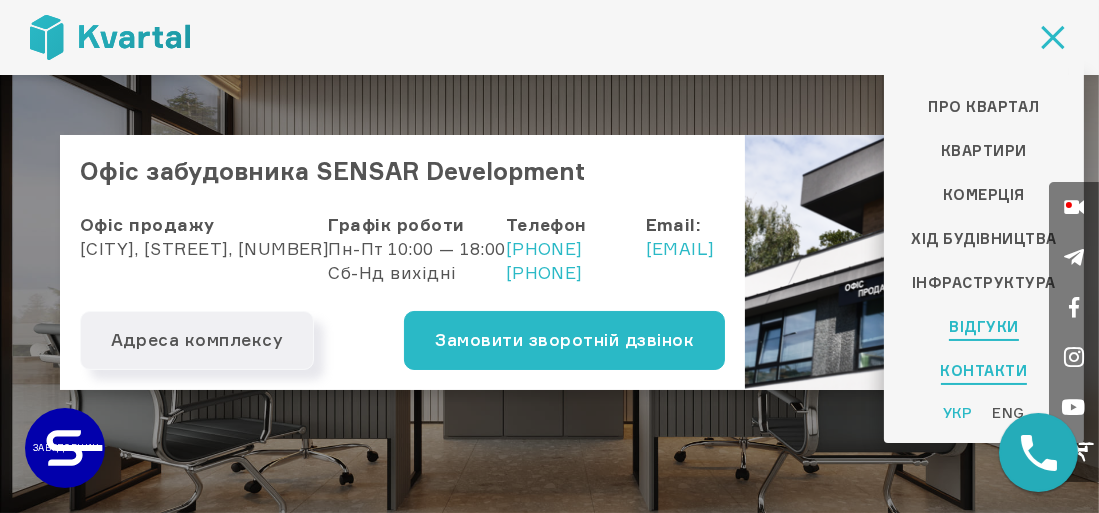click on "Відгуки" at bounding box center [983, 327] 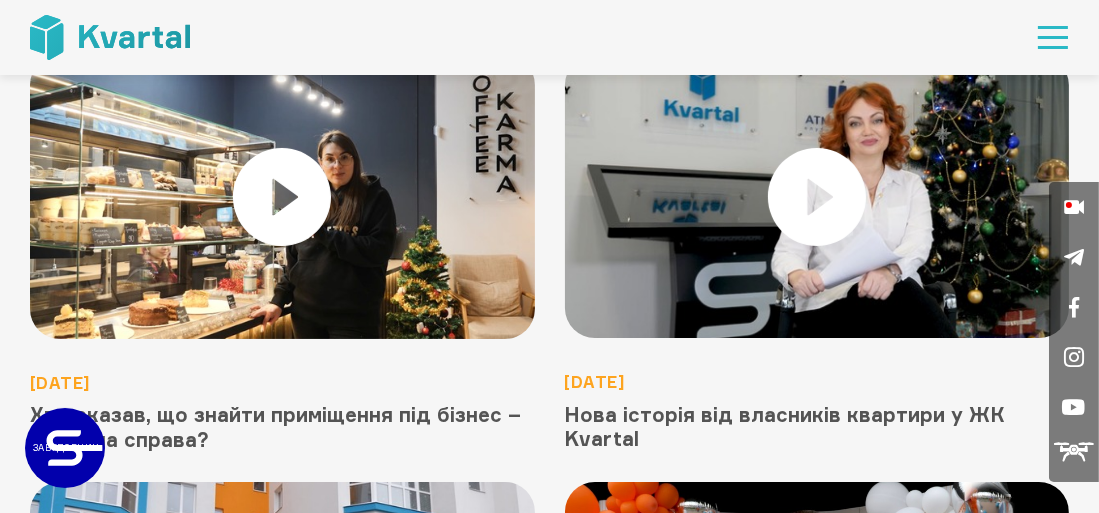 scroll, scrollTop: 299, scrollLeft: 0, axis: vertical 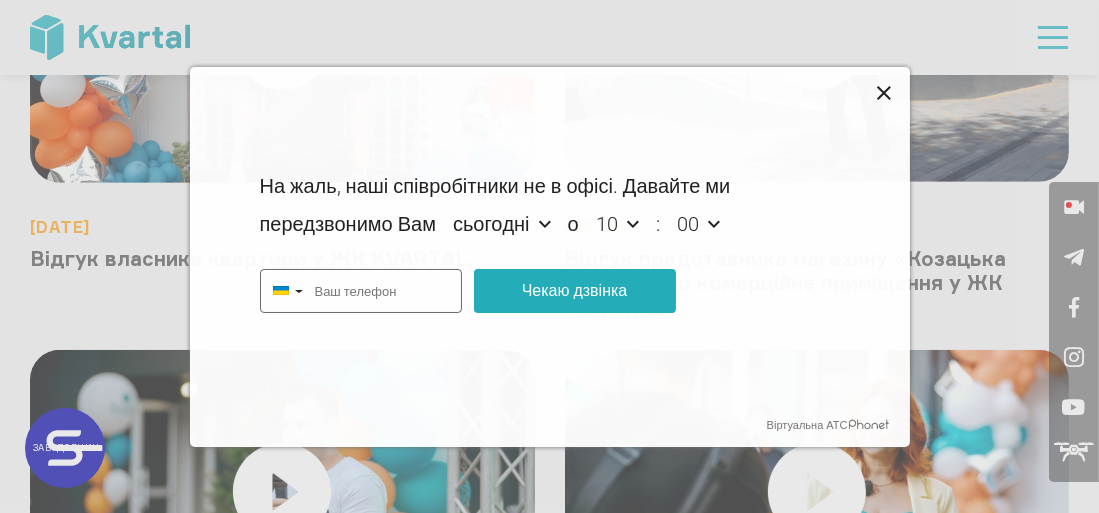 click 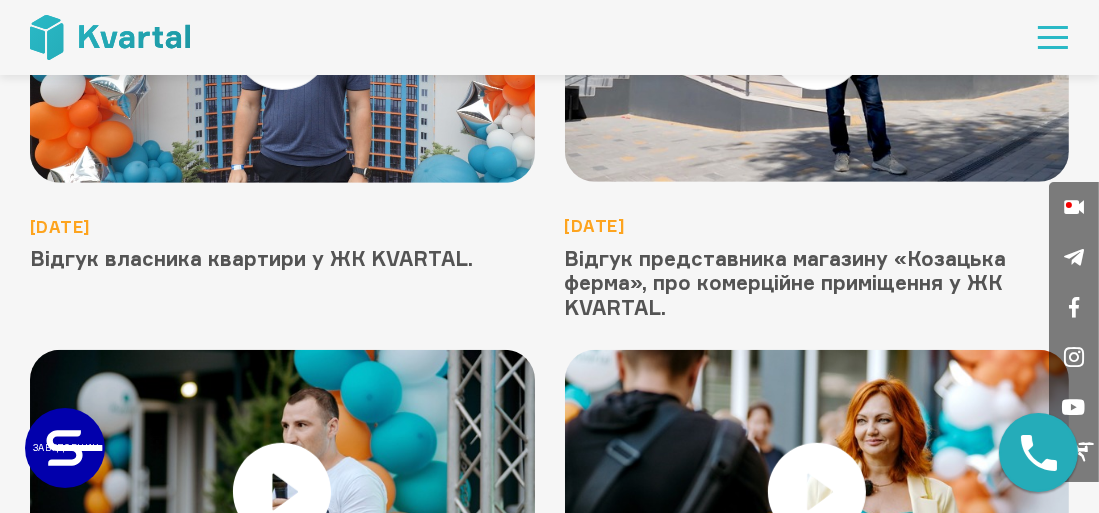 type on "[PHONE]" 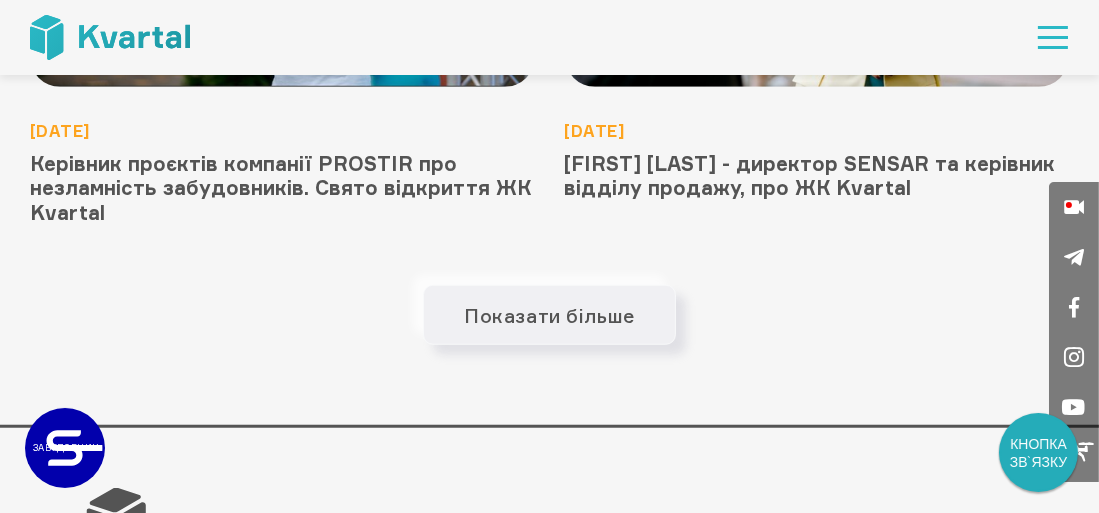 scroll, scrollTop: 1899, scrollLeft: 0, axis: vertical 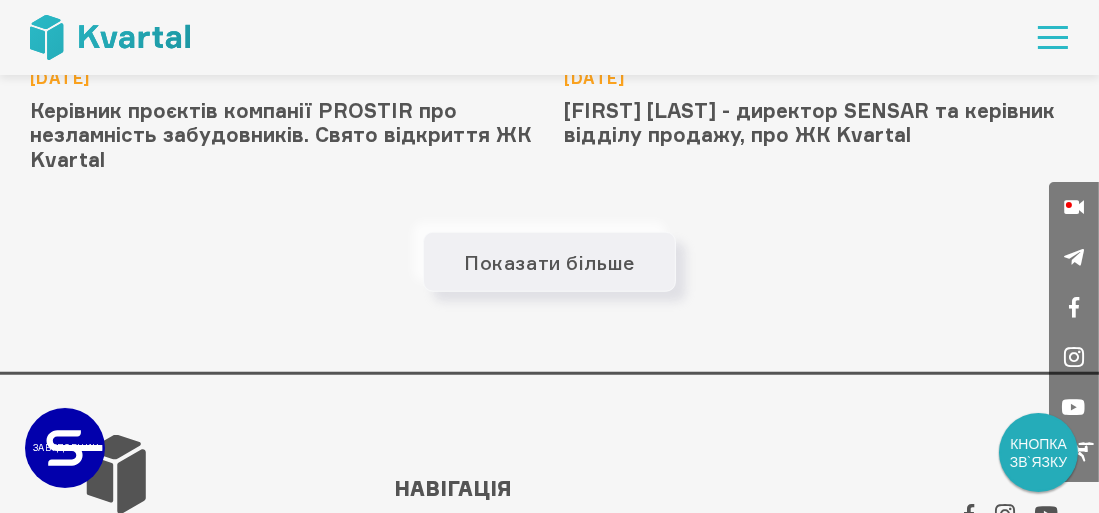 click on "Чекаю дзвінка" at bounding box center (575, 291) 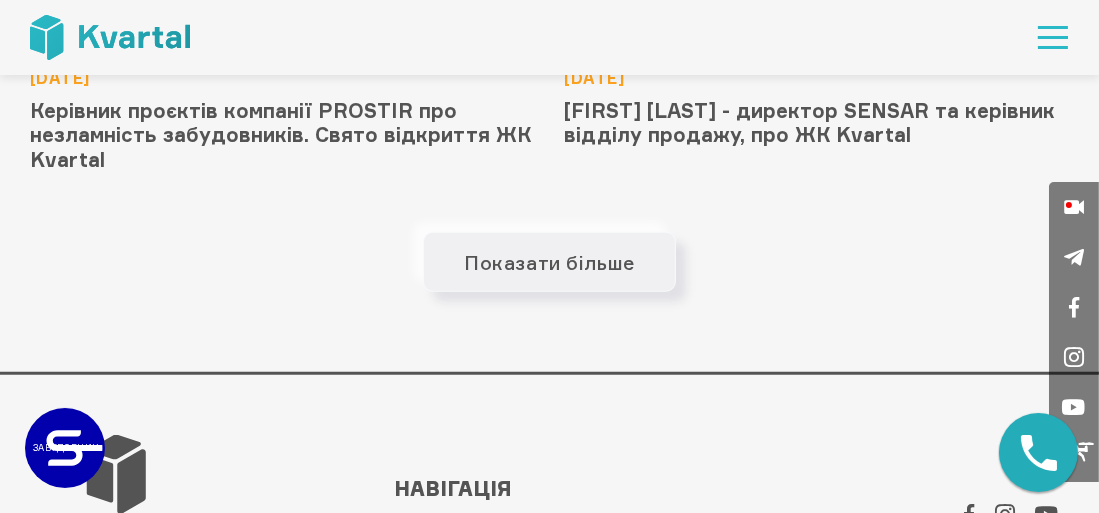 click on "На жаль, наші співробітники не в офісі. Давайте ми передзвонимо Вам  сього­дні
сього­дні після­завтра у вівто­рок  о  10
10 11 12 13 14  :  00
00 15 30 45
Ок
+380
Чекаю дзвінка
Введіть номер телефону в повному форматі" at bounding box center (550, 198) 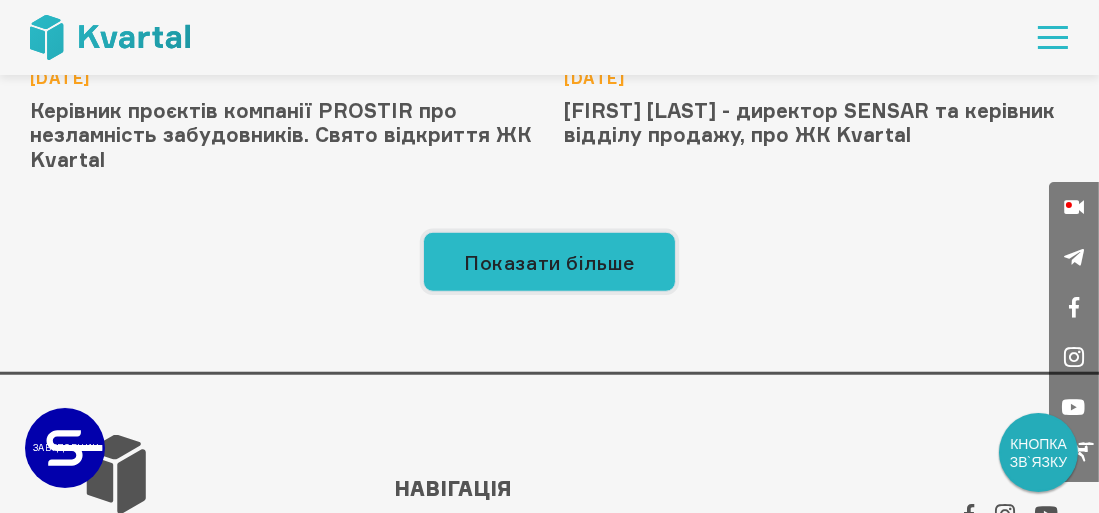 click on "Показати більше" at bounding box center (549, 262) 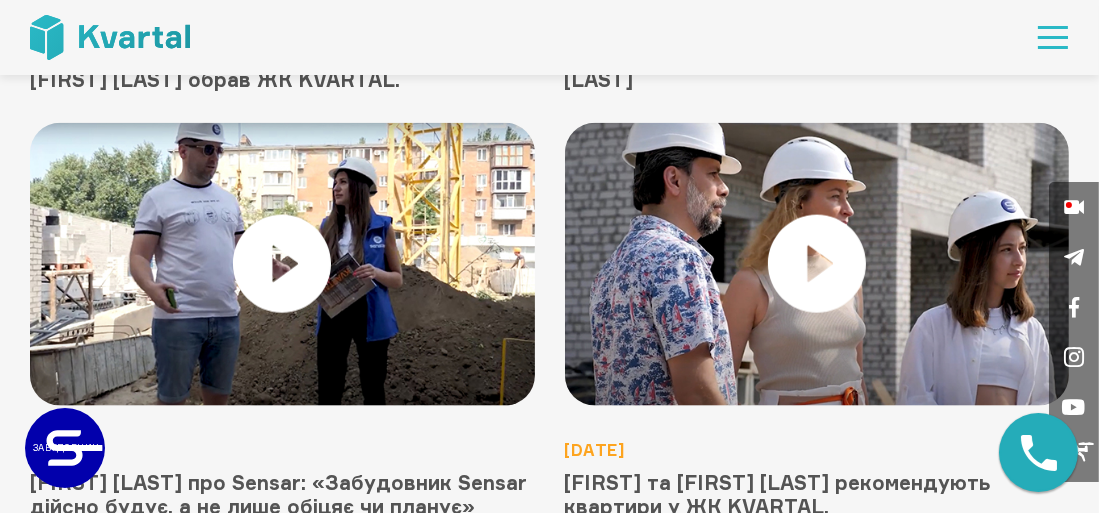scroll, scrollTop: 2800, scrollLeft: 0, axis: vertical 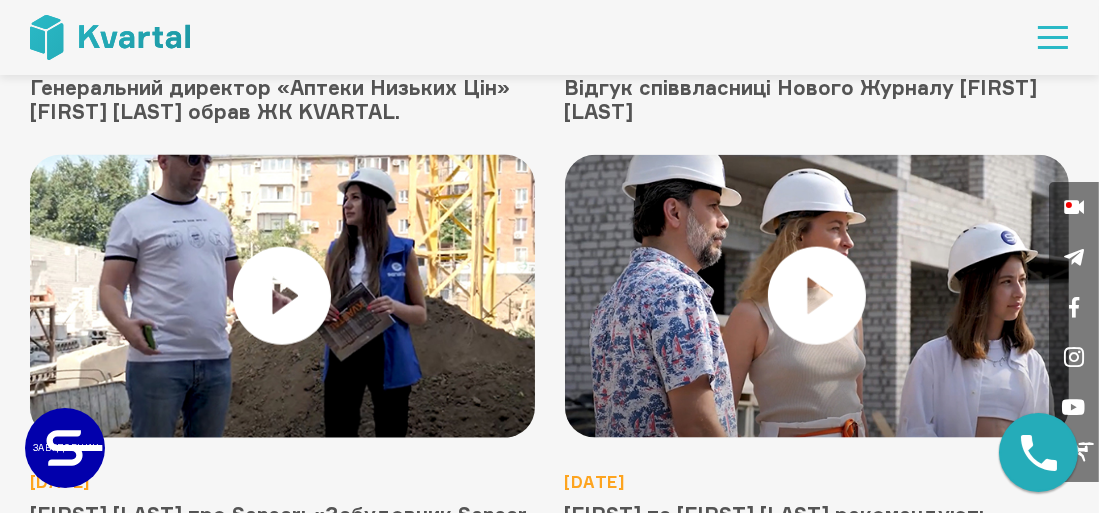 click at bounding box center [282, 296] 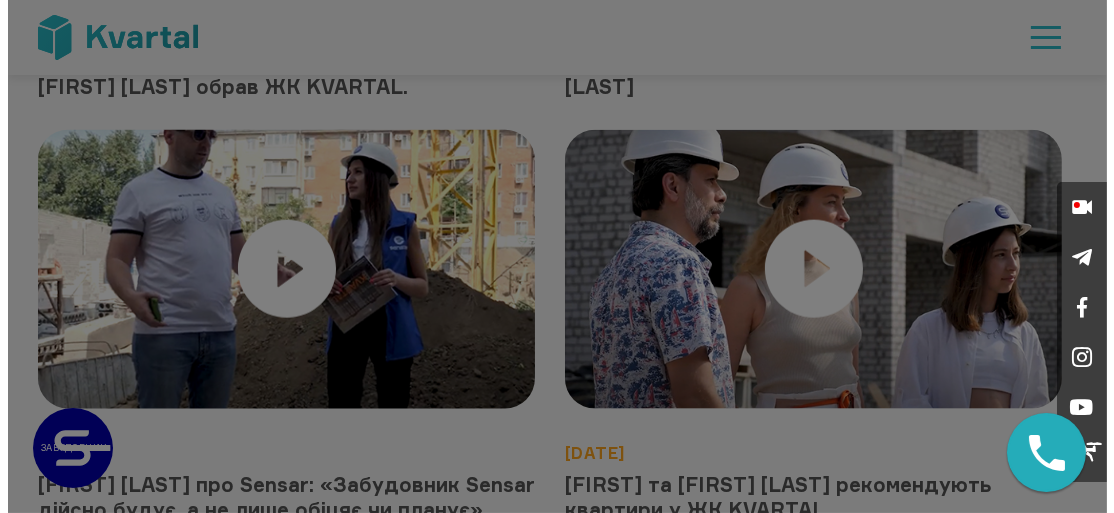 scroll, scrollTop: 2825, scrollLeft: 0, axis: vertical 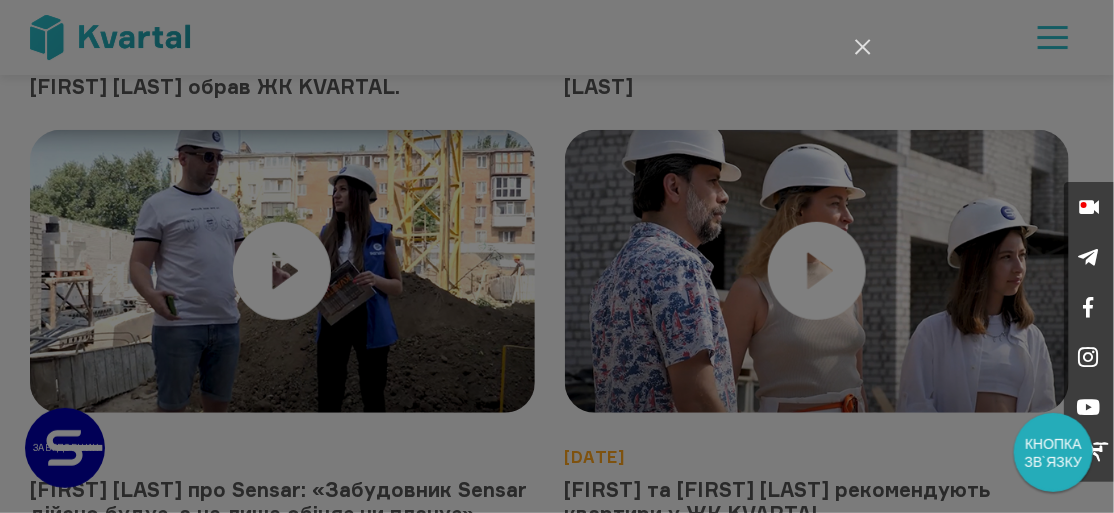click on "Закрити" at bounding box center [863, 47] 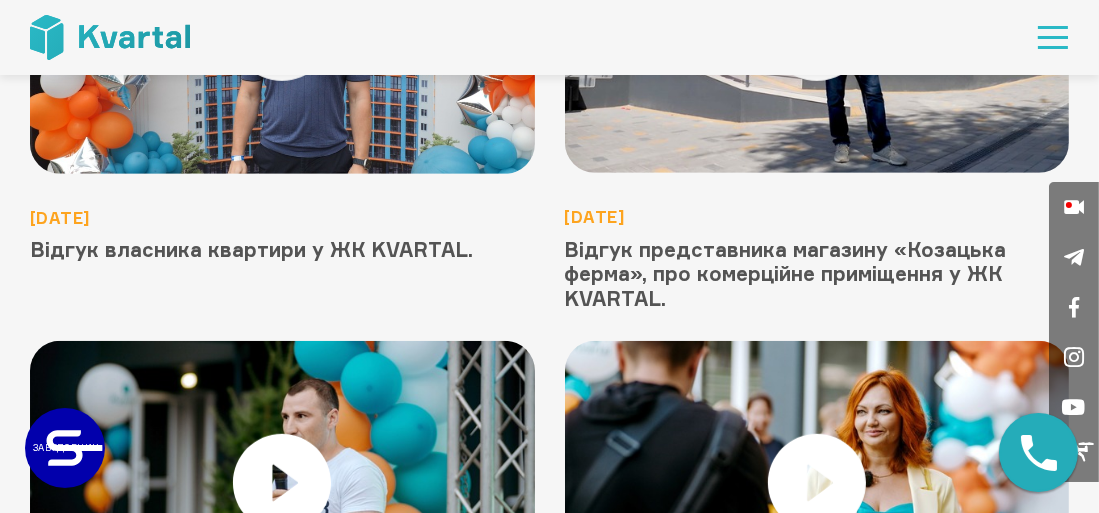 scroll, scrollTop: 1162, scrollLeft: 0, axis: vertical 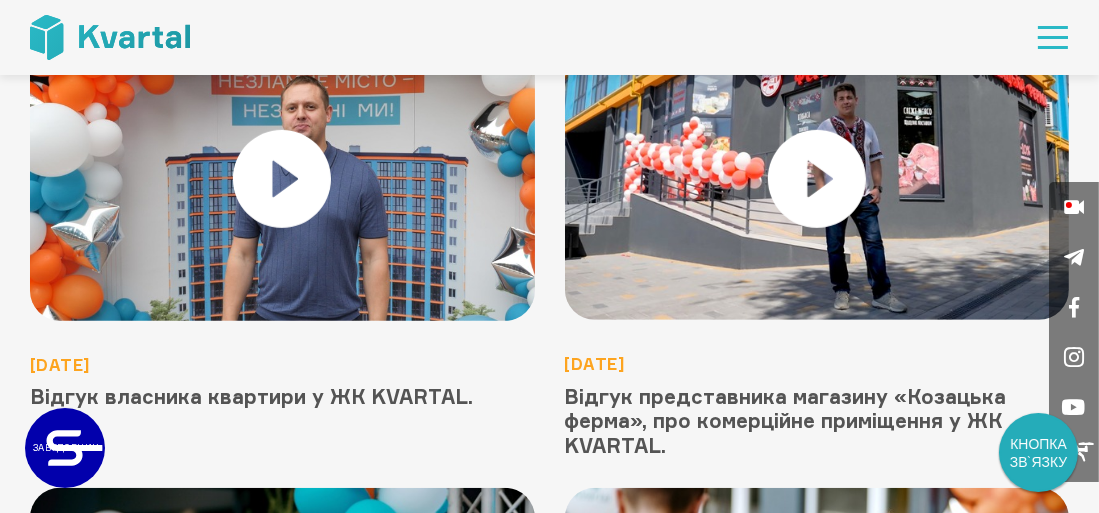click at bounding box center (282, 179) 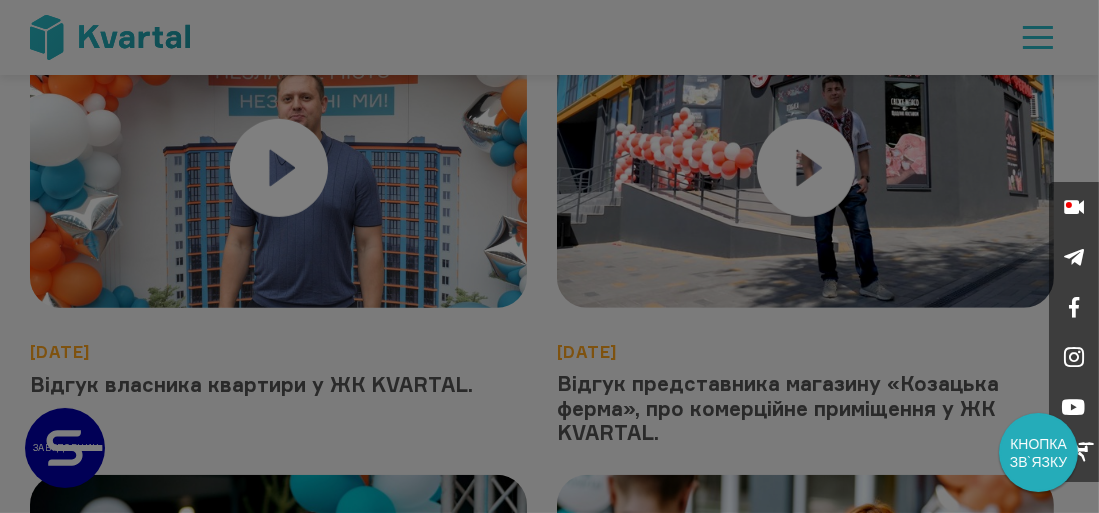 scroll, scrollTop: 1170, scrollLeft: 0, axis: vertical 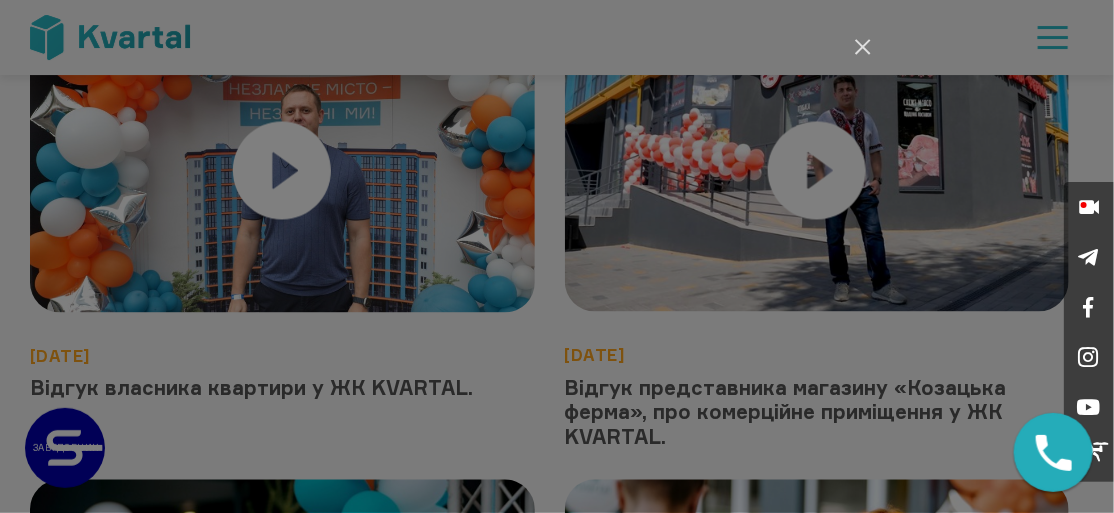 click on "Закрити" at bounding box center [863, 47] 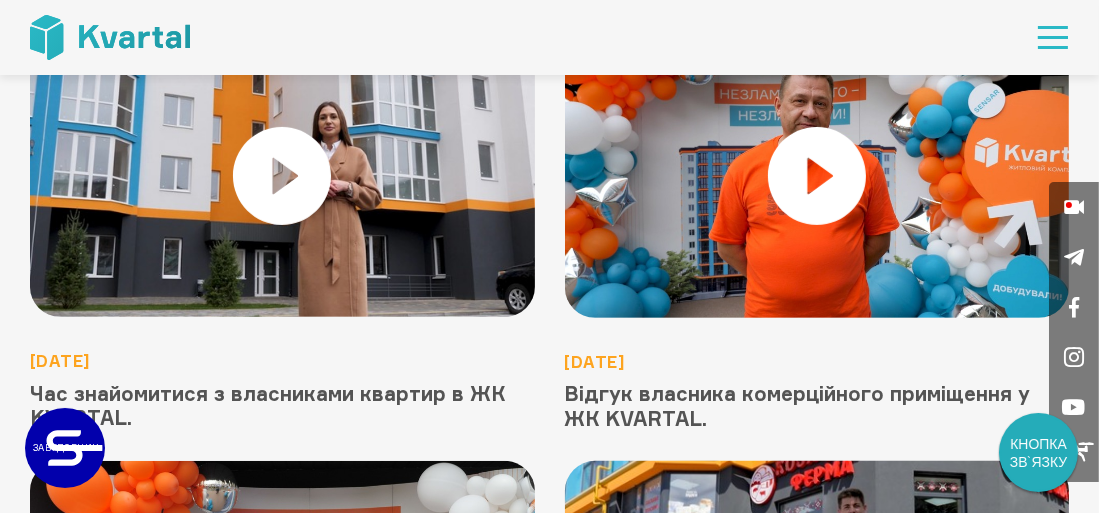 scroll, scrollTop: 770, scrollLeft: 0, axis: vertical 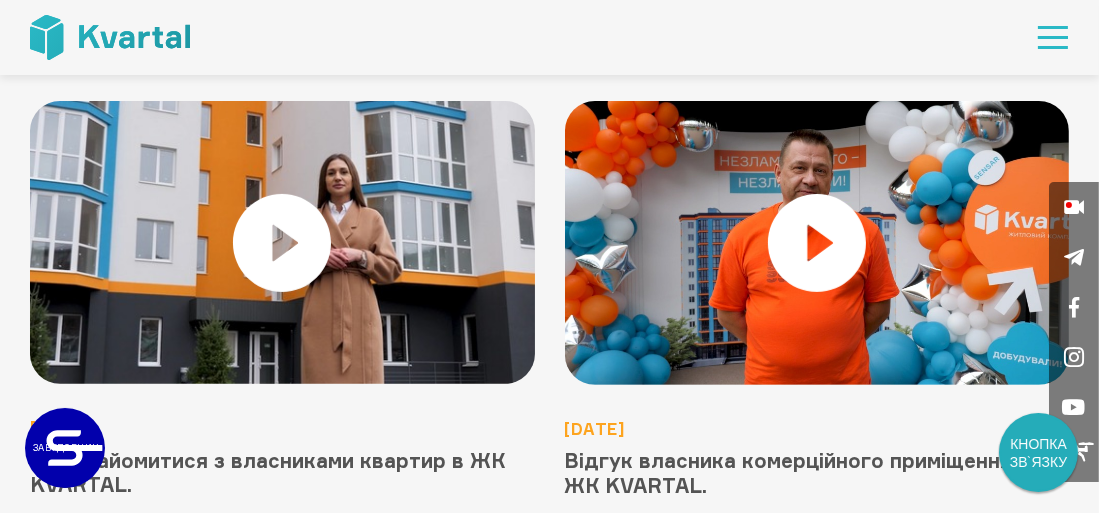 click at bounding box center [282, 243] 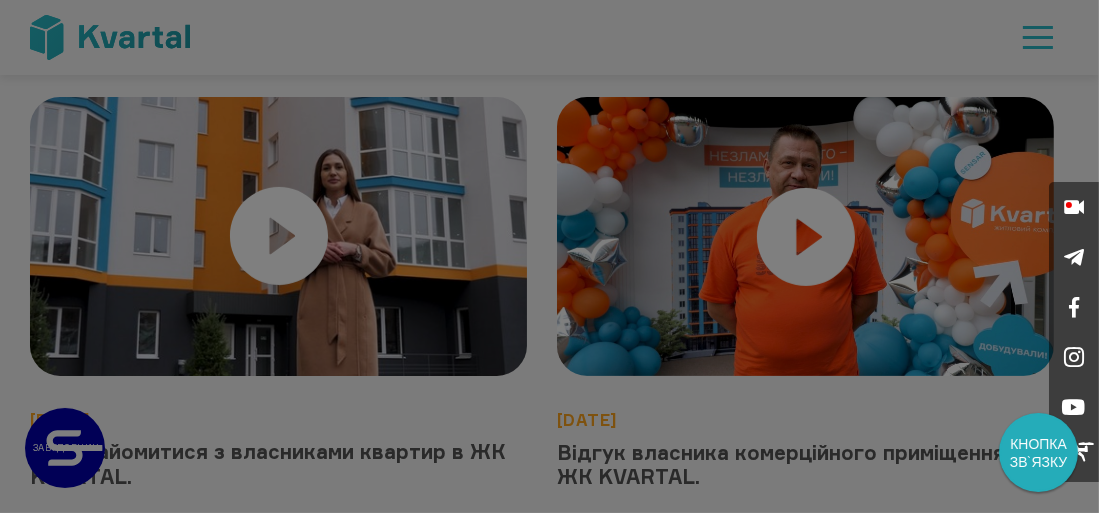 scroll, scrollTop: 675, scrollLeft: 0, axis: vertical 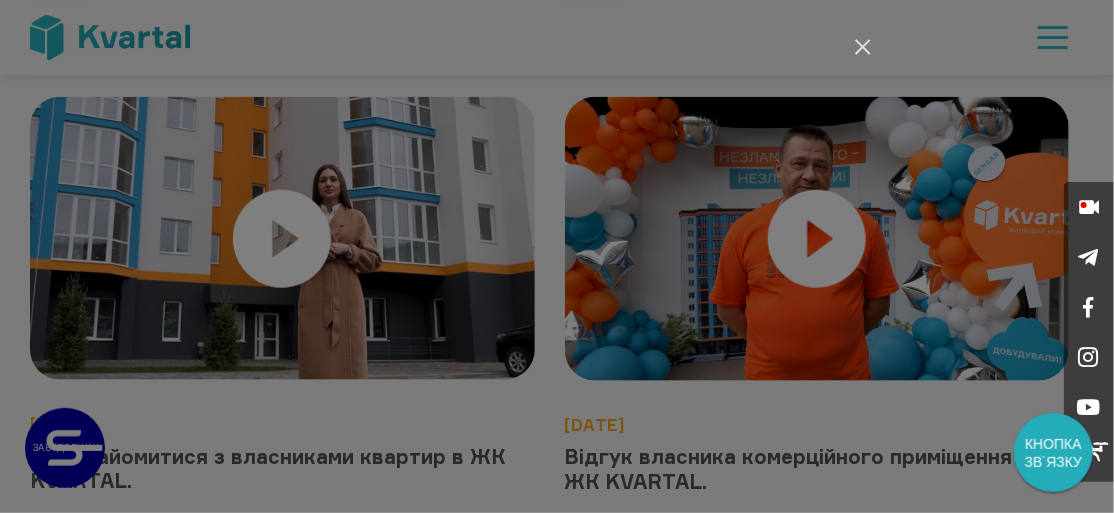 click on "Закрити" at bounding box center [863, 47] 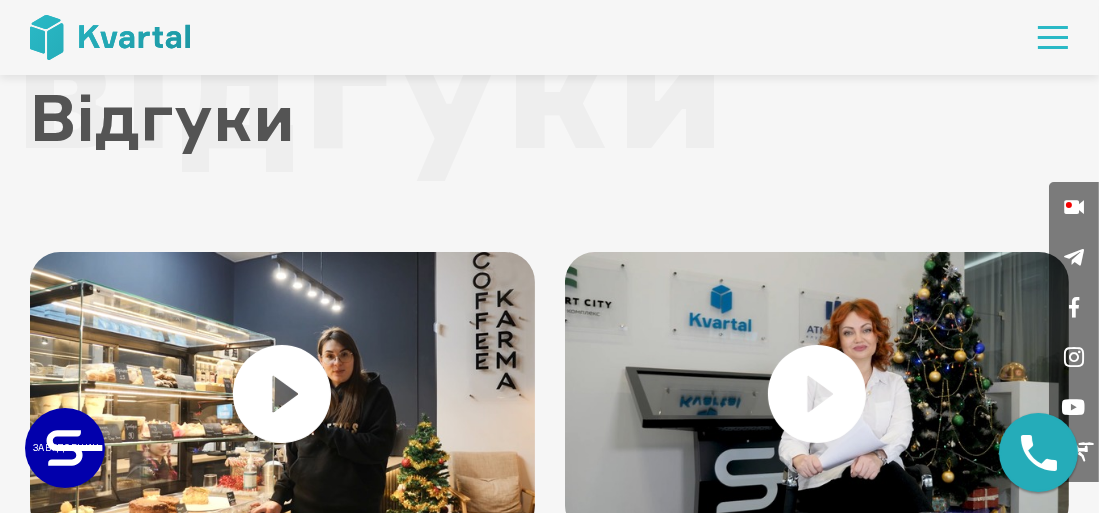 scroll, scrollTop: 0, scrollLeft: 0, axis: both 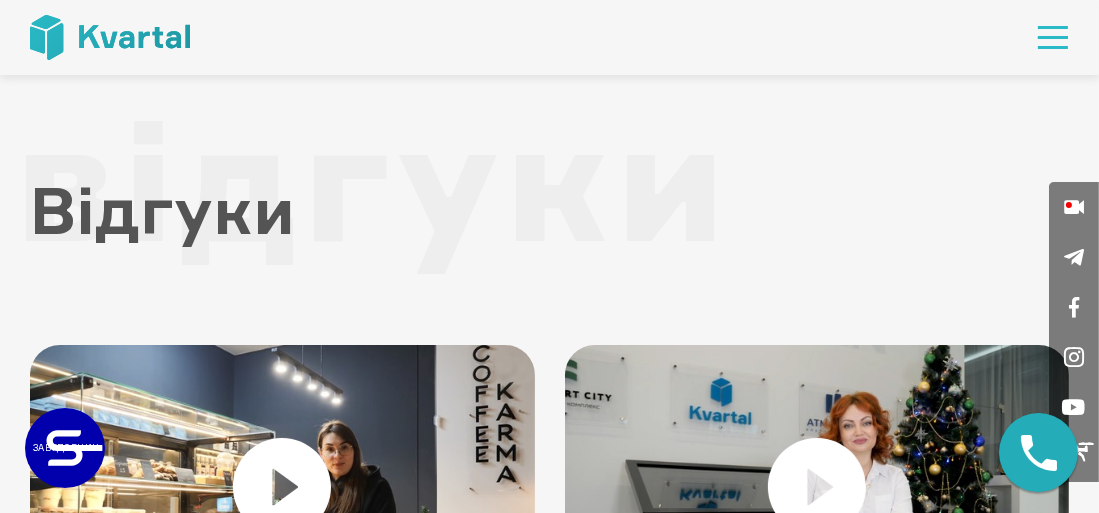 click at bounding box center (1053, 37) 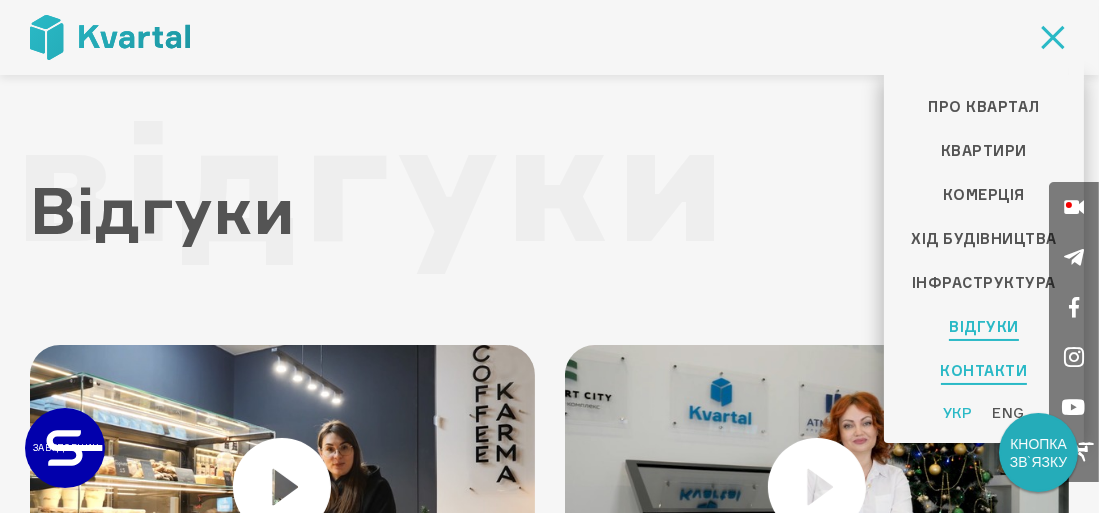 click on "Контакти" at bounding box center (984, 371) 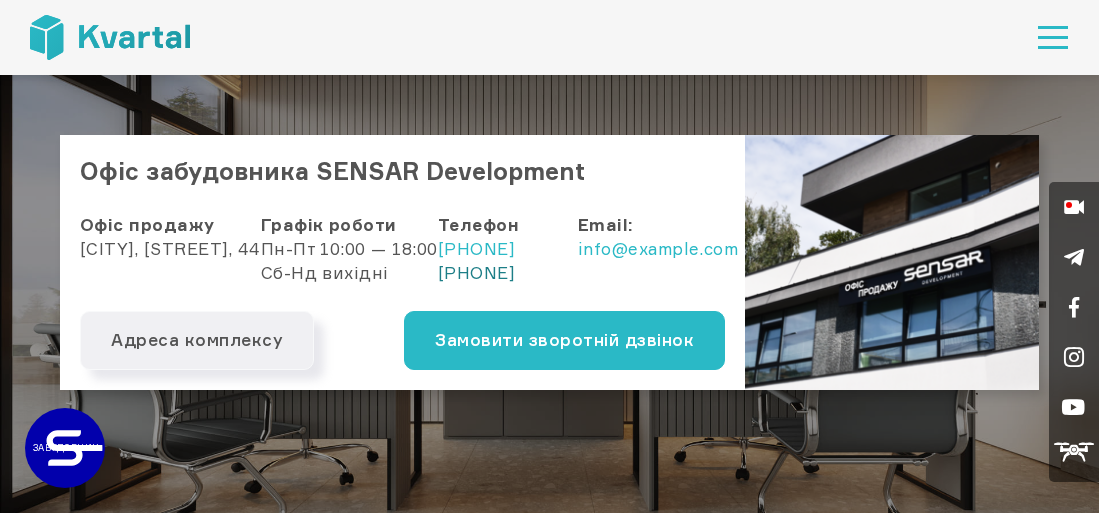 scroll, scrollTop: 0, scrollLeft: 0, axis: both 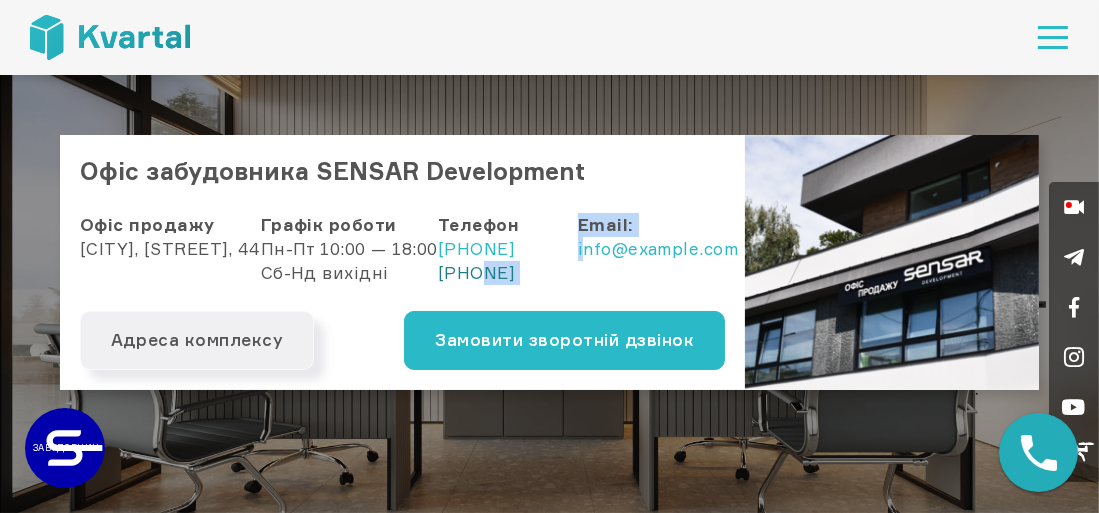 drag, startPoint x: 679, startPoint y: 274, endPoint x: 548, endPoint y: 281, distance: 131.18689 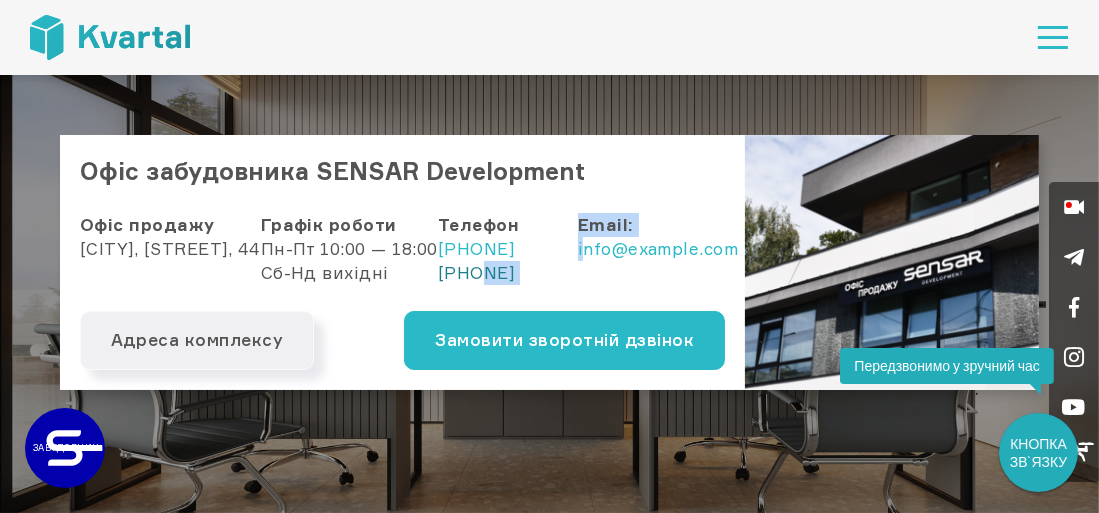 copy on "098) 089 60 06
Email:
i" 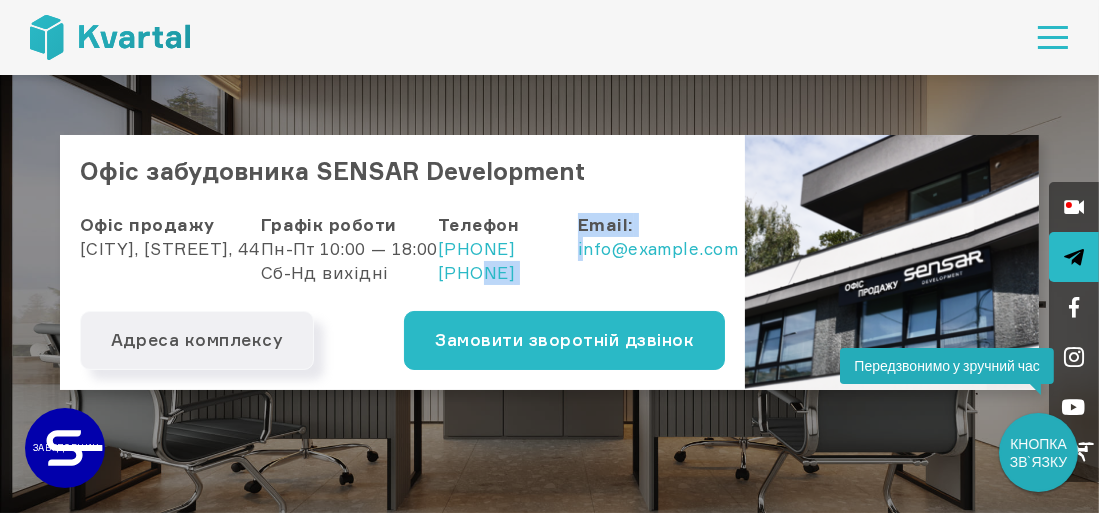 click at bounding box center [1074, 257] 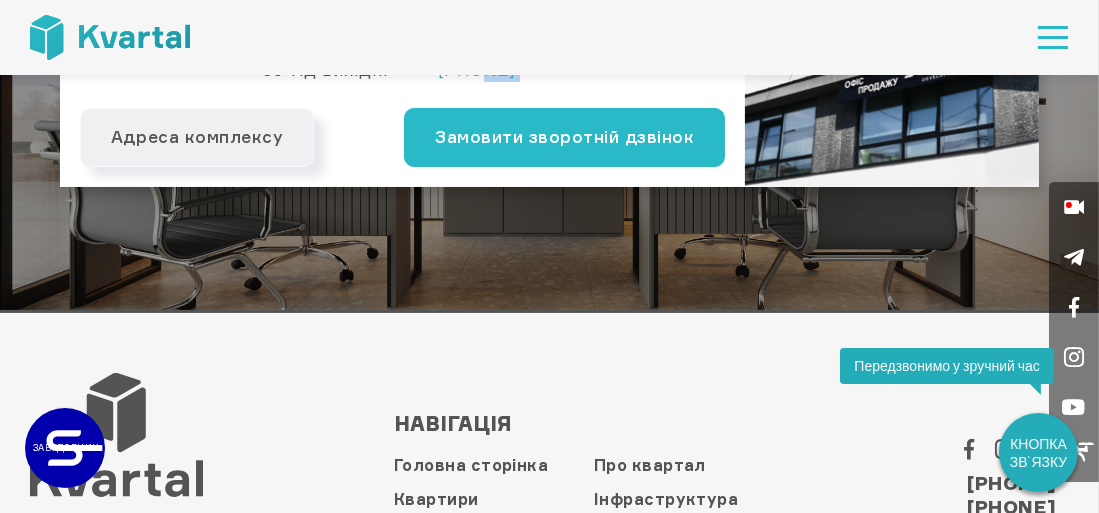 scroll, scrollTop: 128, scrollLeft: 0, axis: vertical 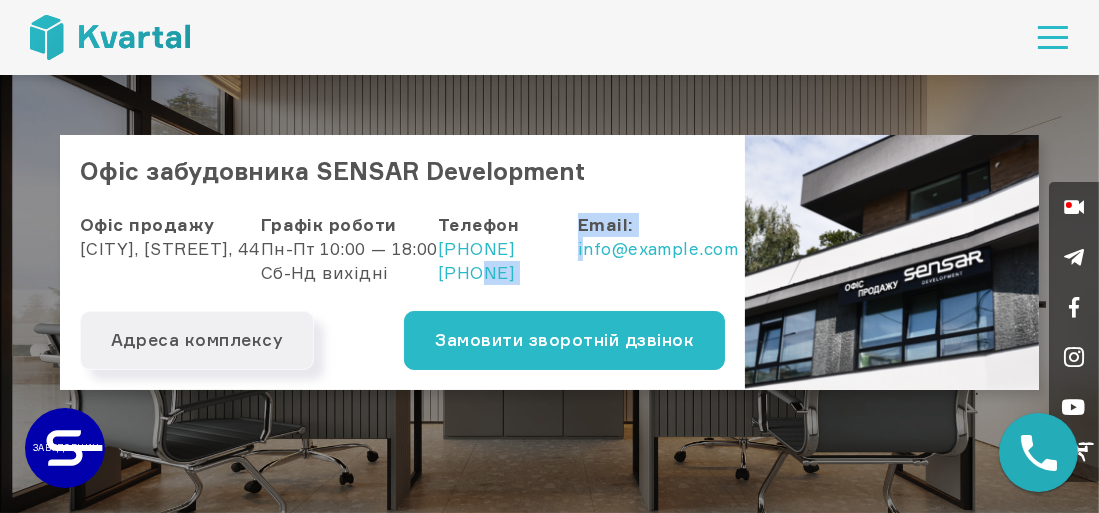 click at bounding box center (1053, 37) 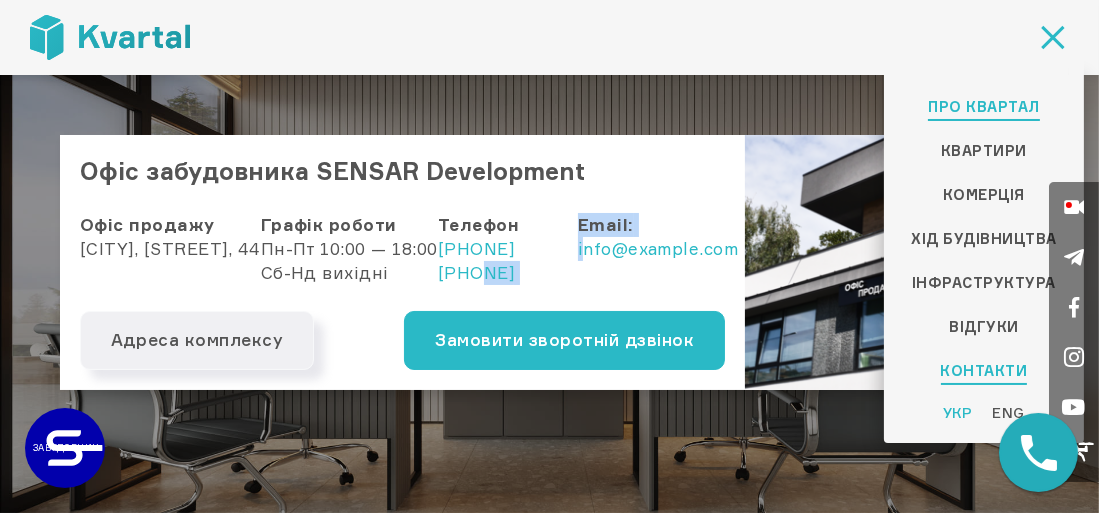 click on "Про квартал" at bounding box center [983, 107] 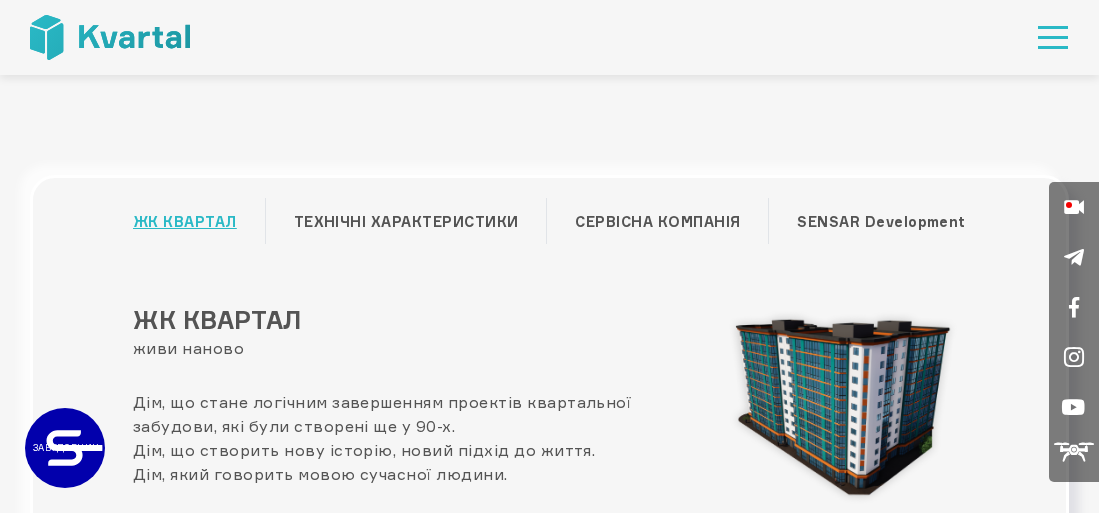 scroll, scrollTop: 0, scrollLeft: 0, axis: both 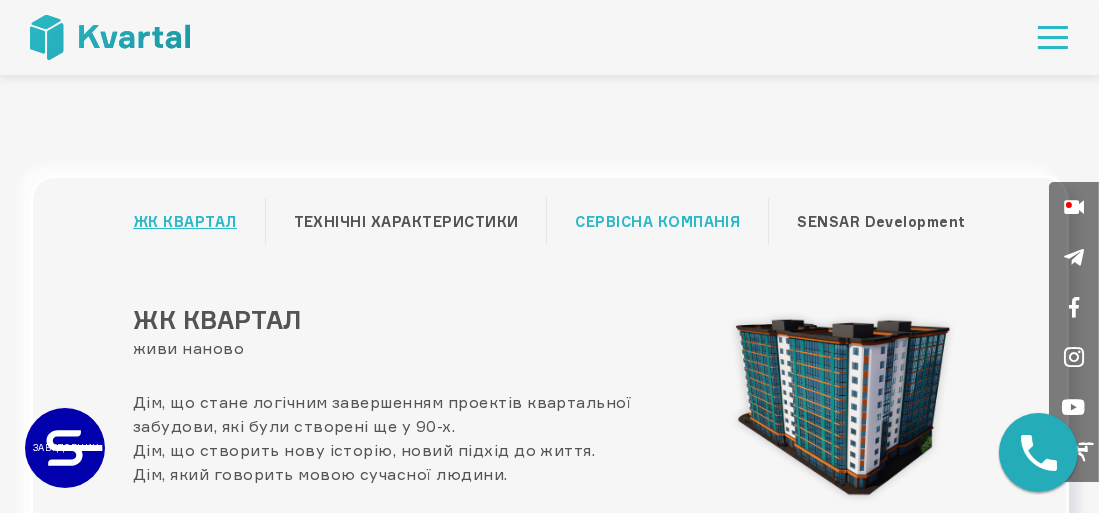 click on "СЕРВІСНА КОМПАНІЯ" at bounding box center (657, 222) 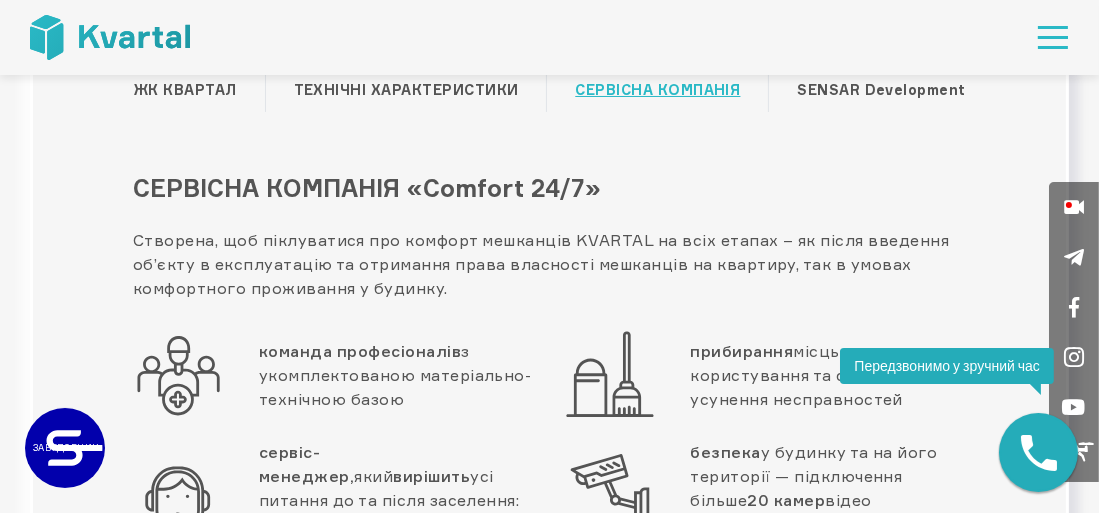 scroll, scrollTop: 0, scrollLeft: 0, axis: both 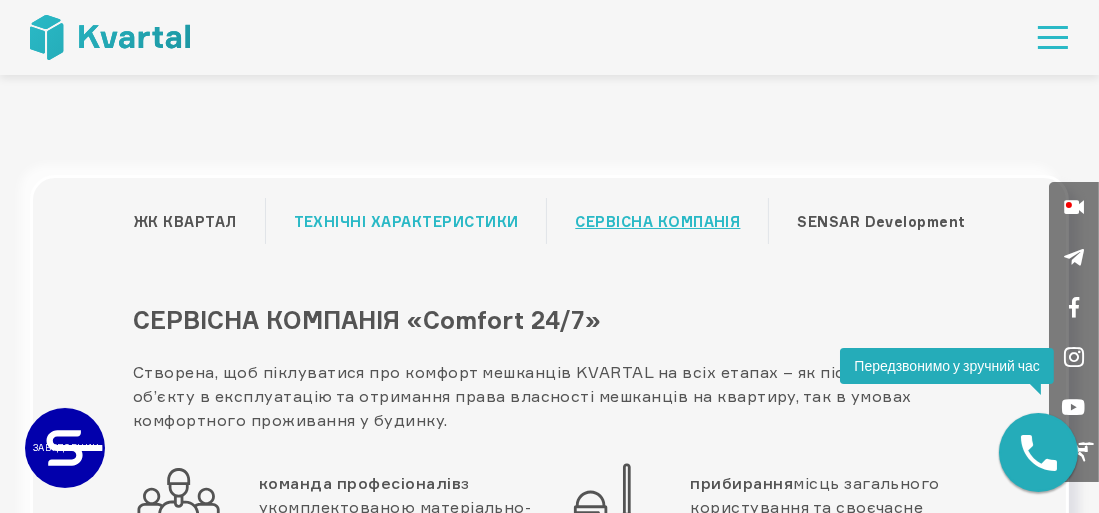 click on "ТЕХНІЧНІ ХАРАКТЕРИСТИКИ" at bounding box center (406, 222) 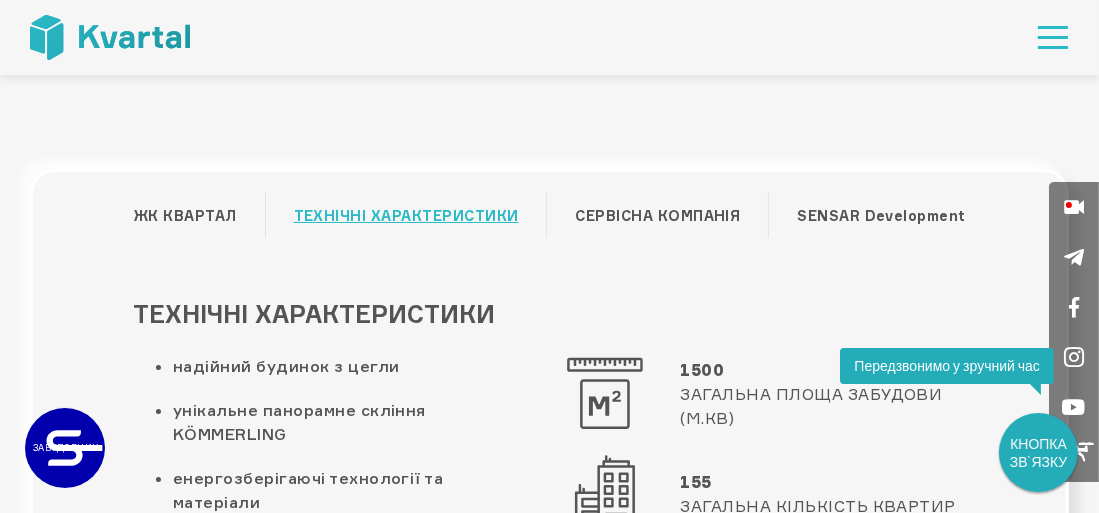 scroll, scrollTop: 0, scrollLeft: 0, axis: both 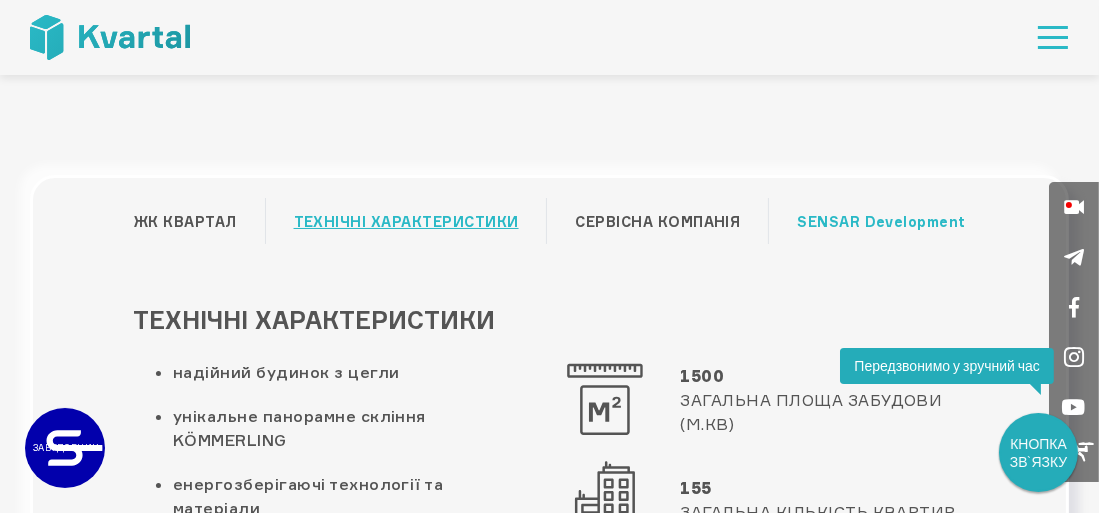 click on "SENSAR Development" at bounding box center [881, 222] 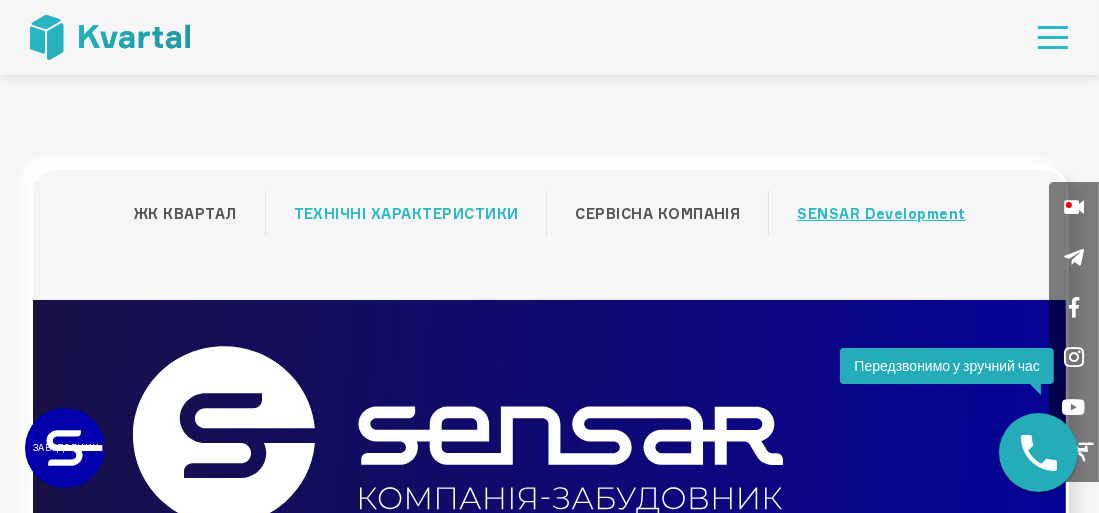 scroll, scrollTop: 0, scrollLeft: 0, axis: both 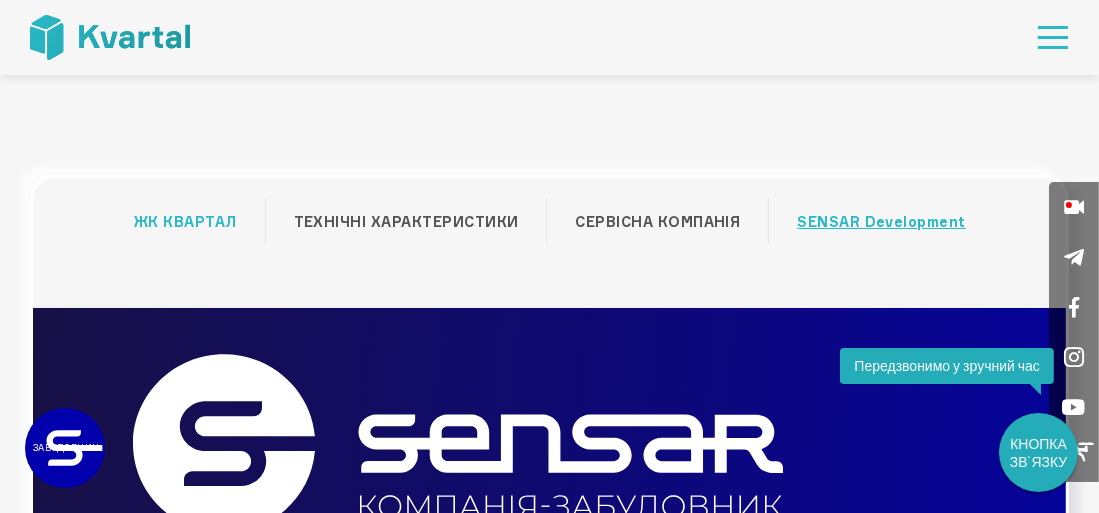 click on "ЖК КВАРТАЛ" at bounding box center [185, 222] 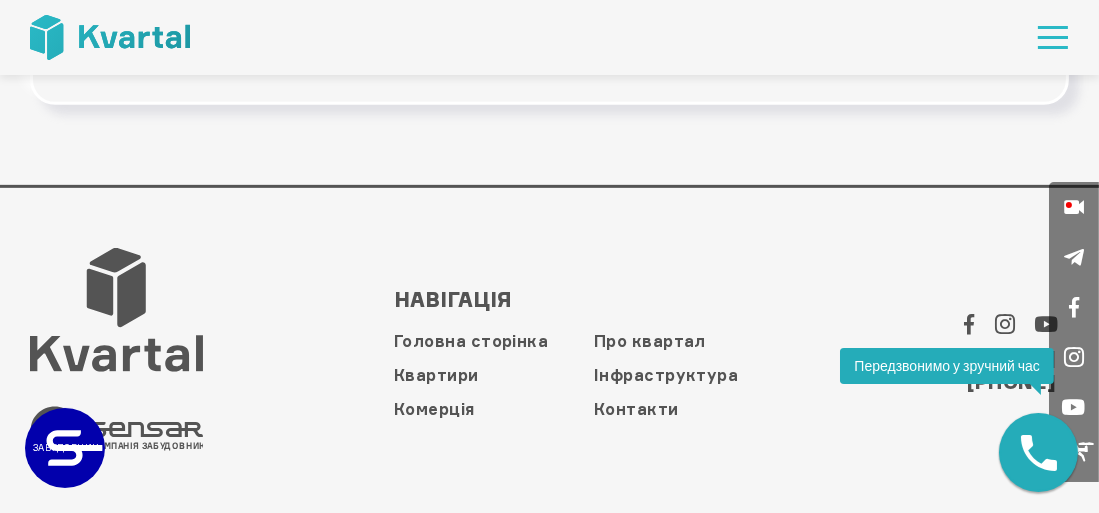 scroll, scrollTop: 932, scrollLeft: 0, axis: vertical 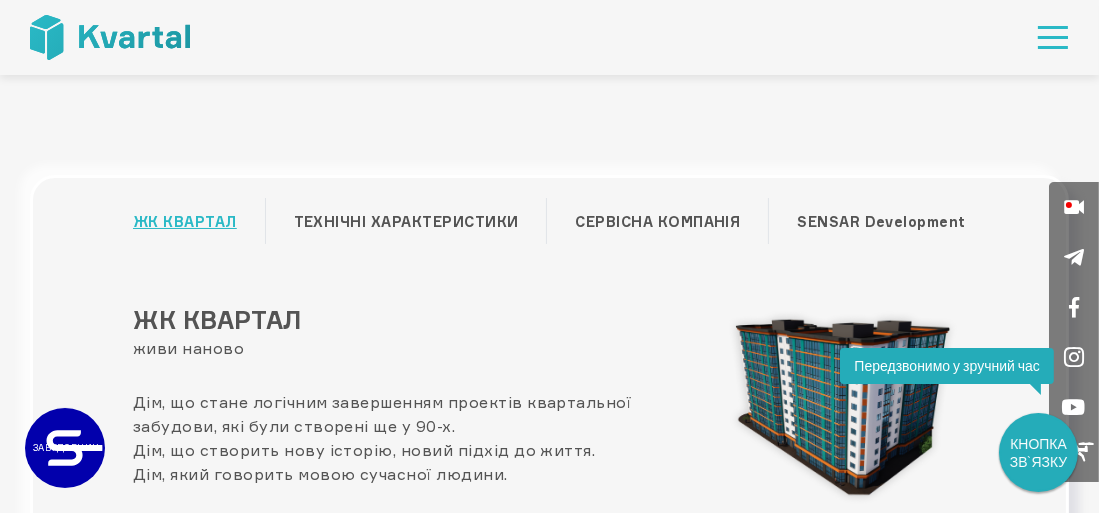 click at bounding box center (1053, 37) 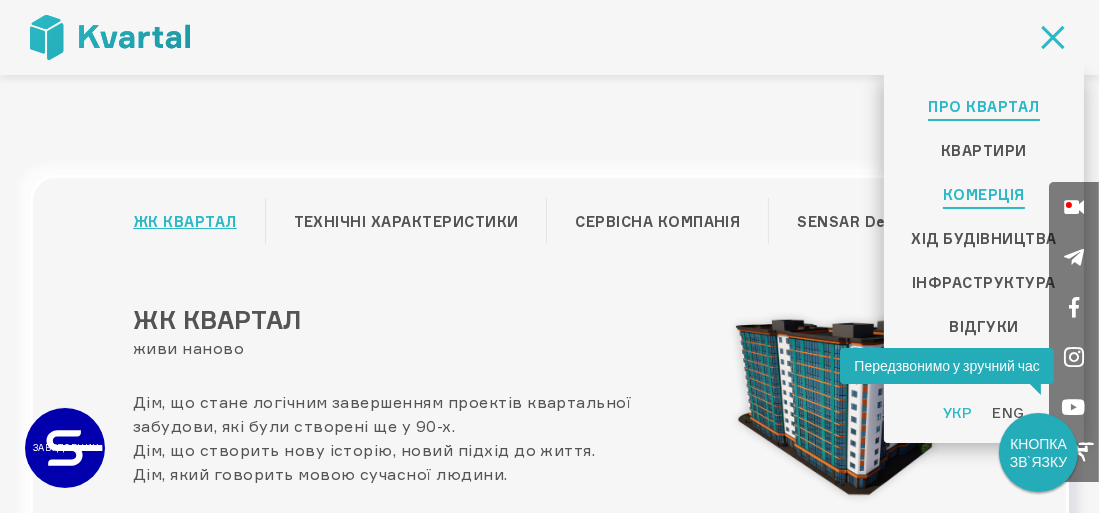 click on "Комерція" at bounding box center [984, 195] 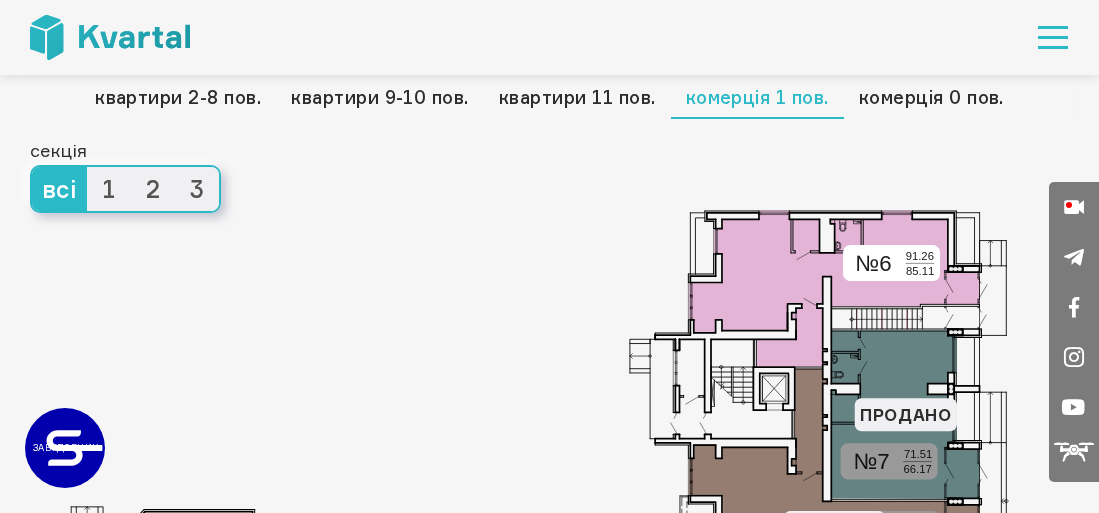 scroll, scrollTop: 0, scrollLeft: 0, axis: both 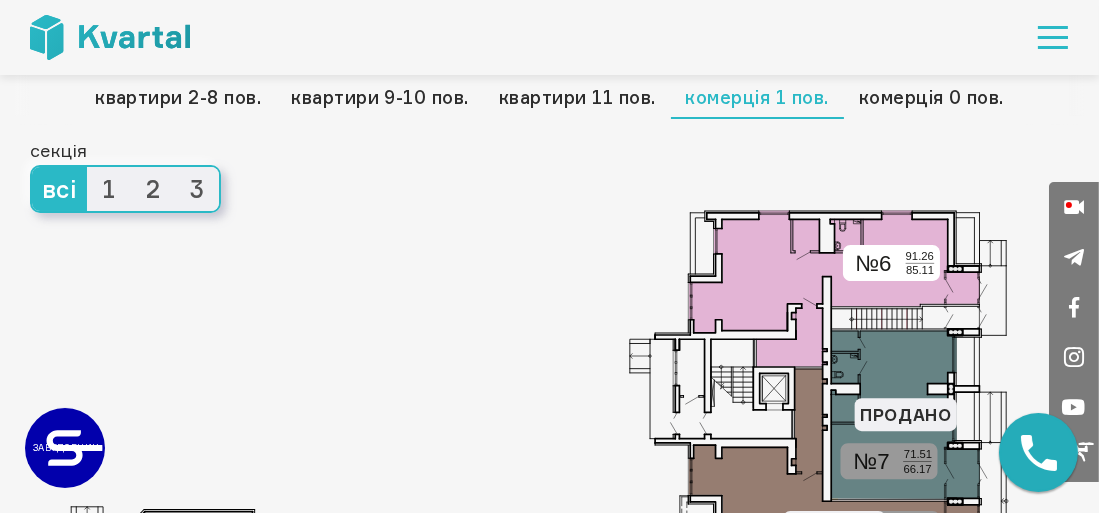 click at bounding box center [1053, 37] 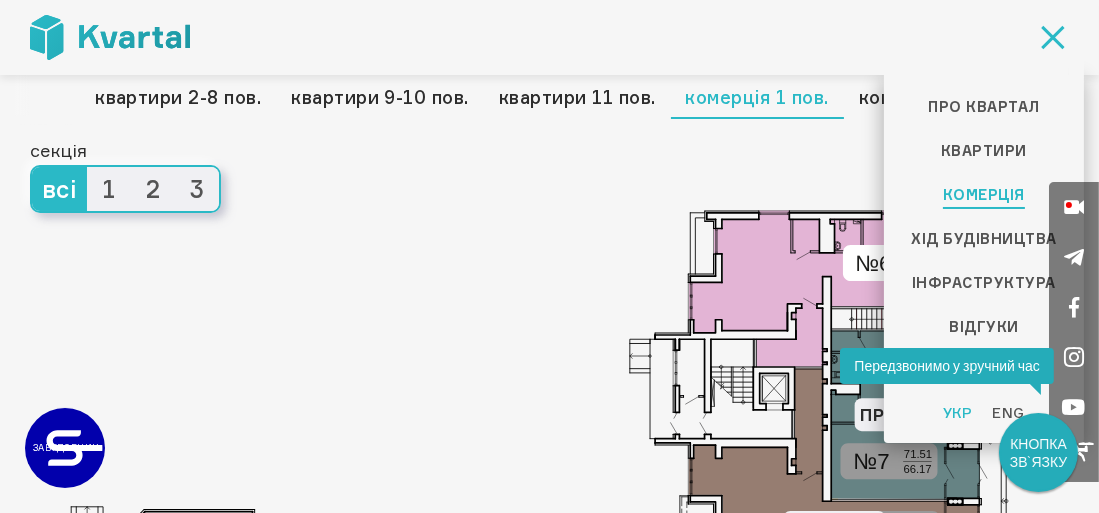 click on "Передзвонимо у зручний час" at bounding box center [947, 366] 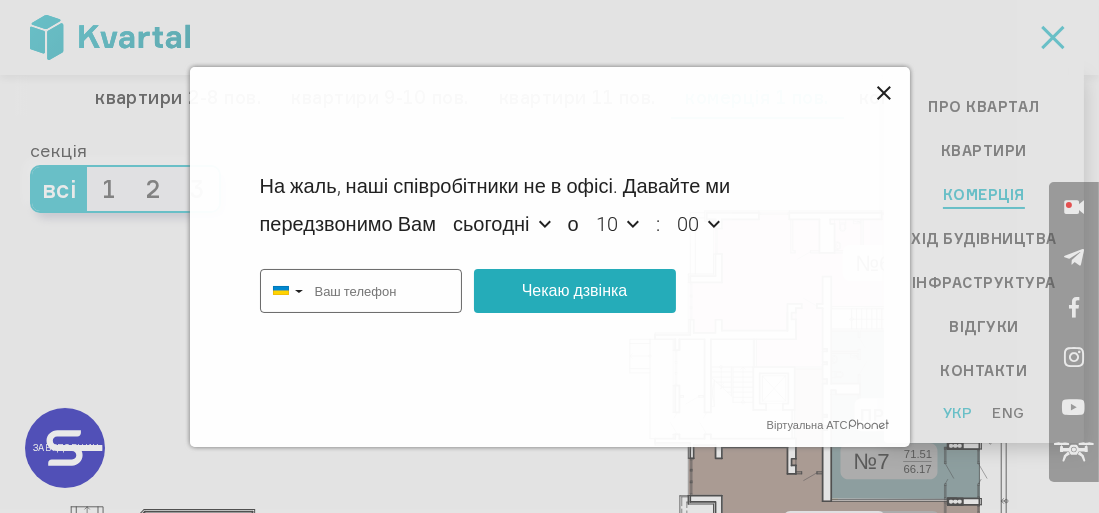 click 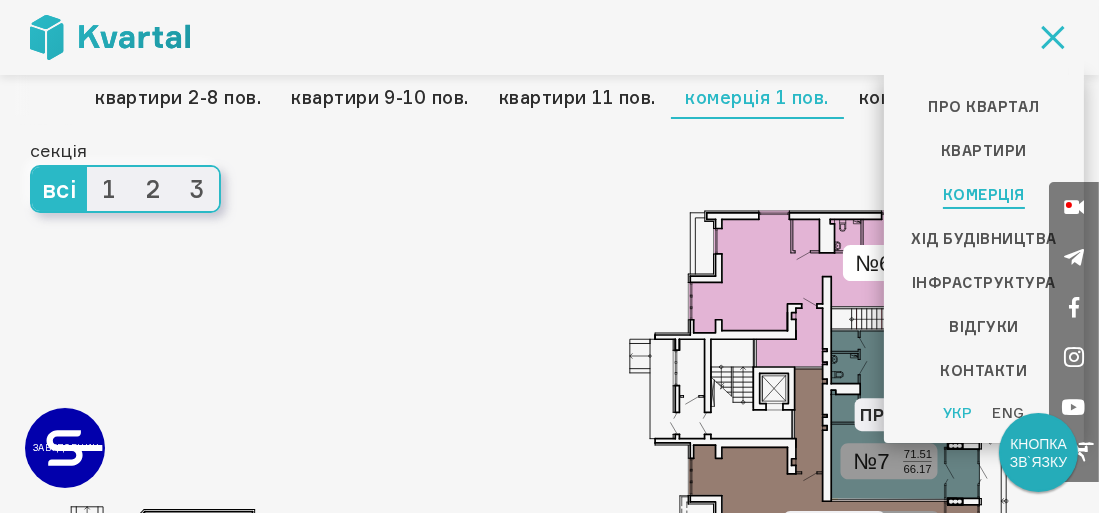 type on "[PHONE]" 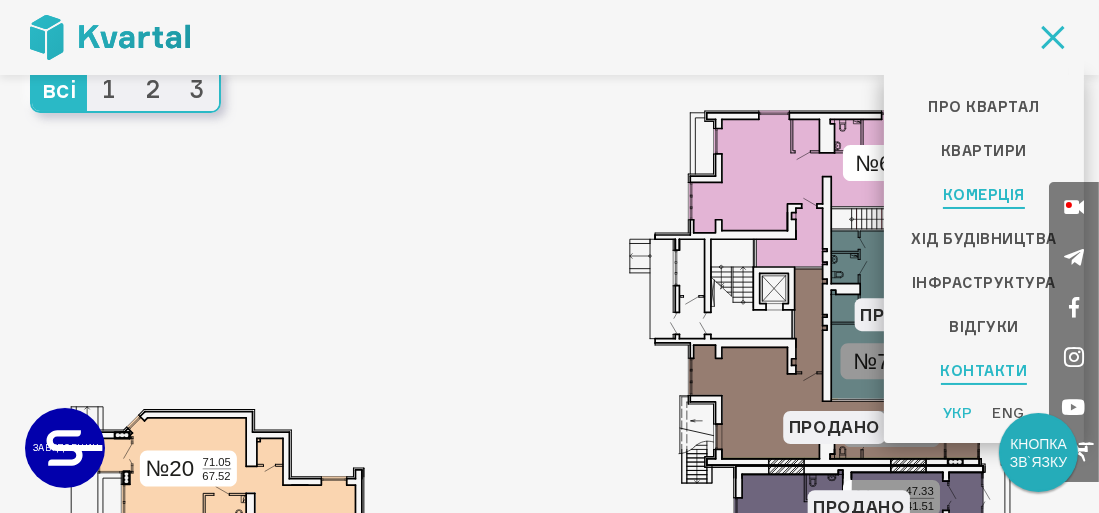 click on "Контакти" at bounding box center [984, 371] 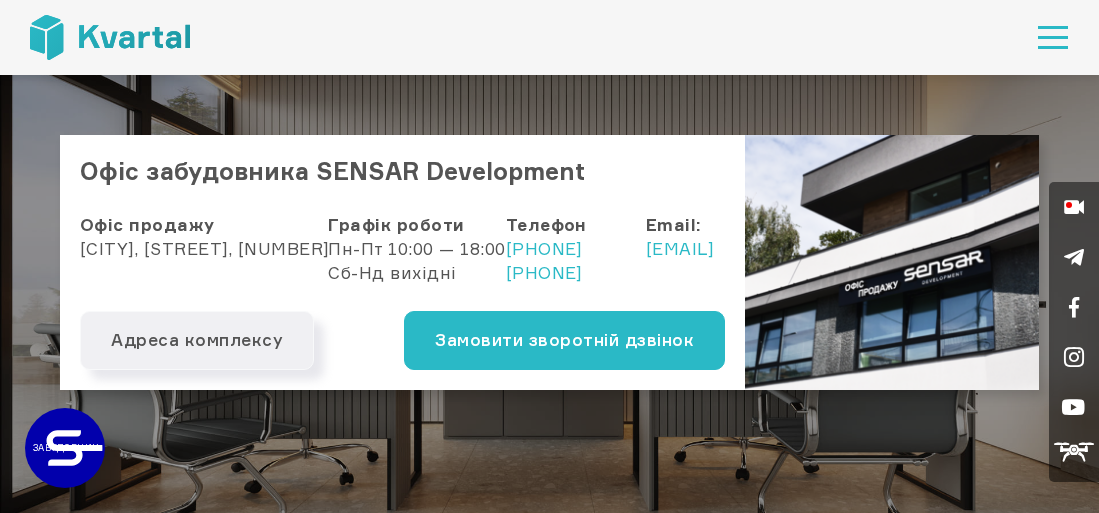 scroll, scrollTop: 0, scrollLeft: 0, axis: both 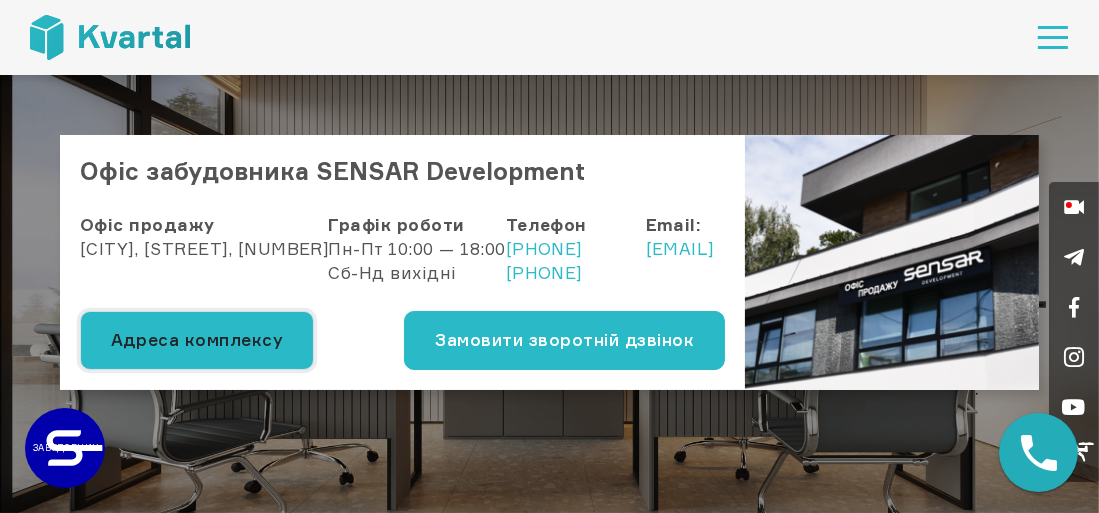 click on "Адреса комплексу" at bounding box center [197, 340] 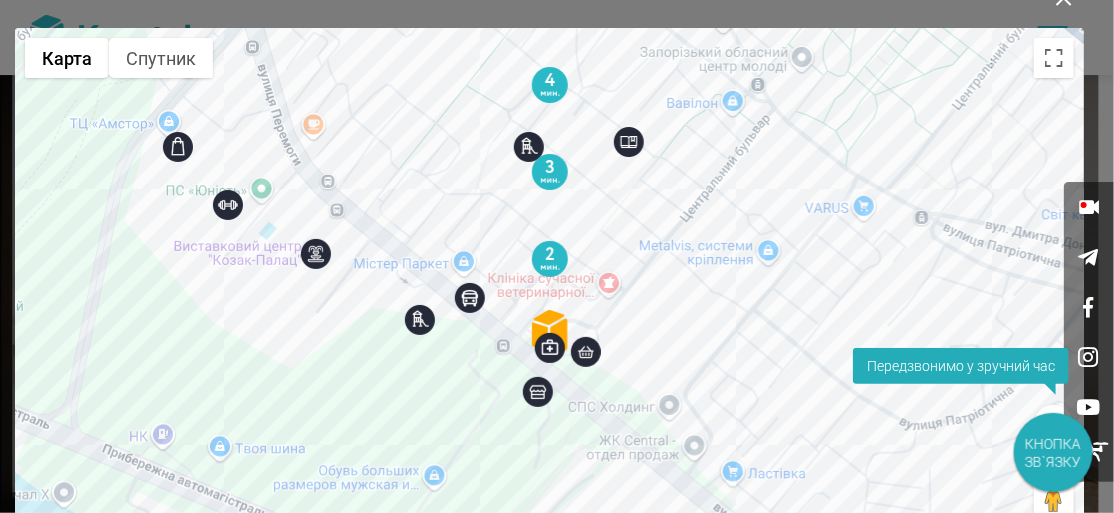 click at bounding box center (549, 284) 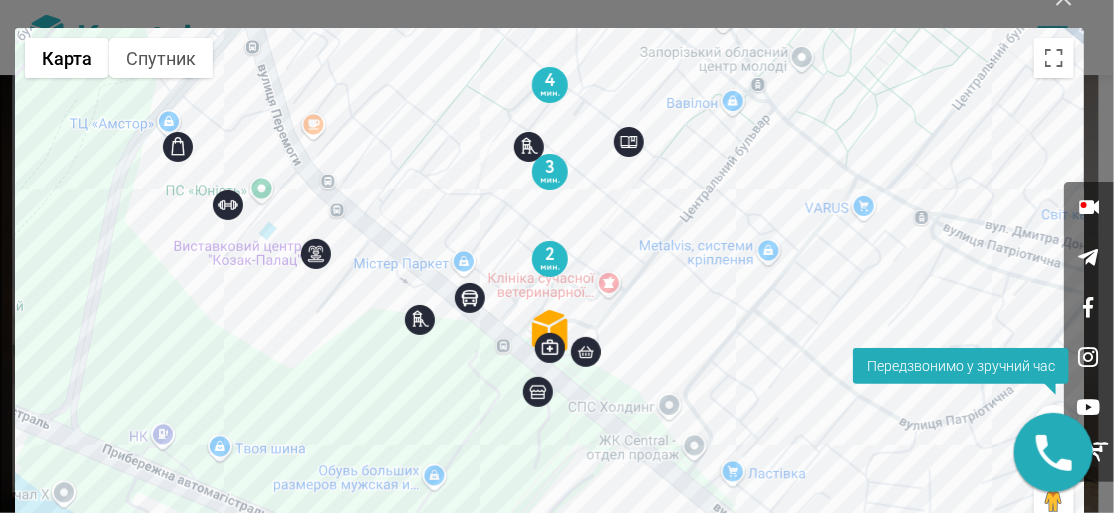 click on "×" at bounding box center [1064, -2] 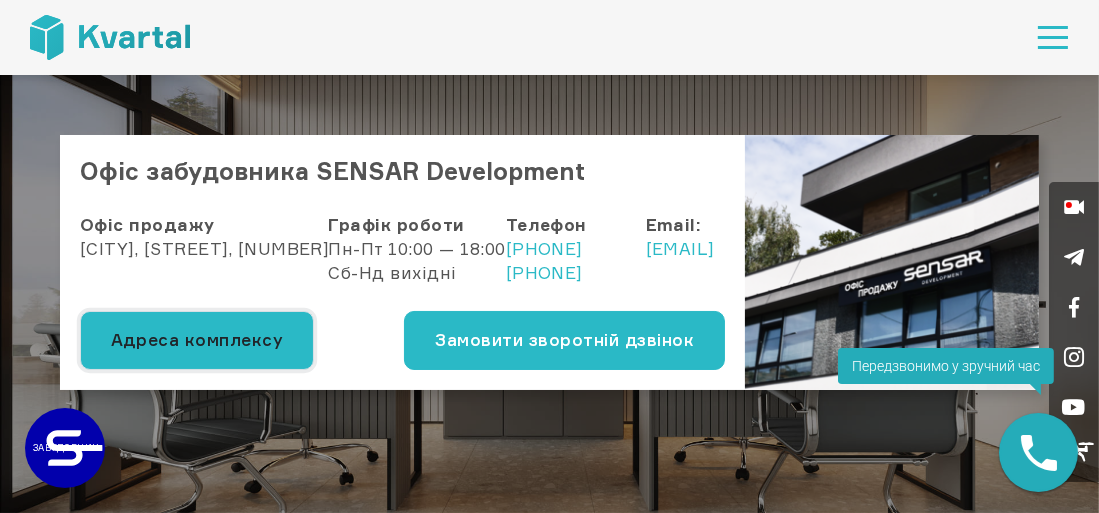 click on "Адреса комплексу" at bounding box center [197, 340] 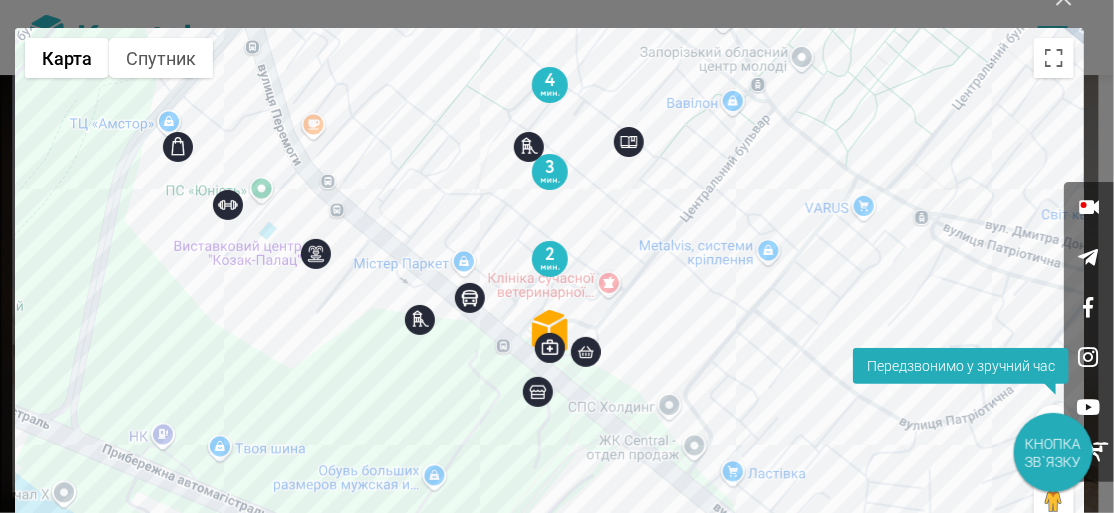 click on "×" at bounding box center (1064, -2) 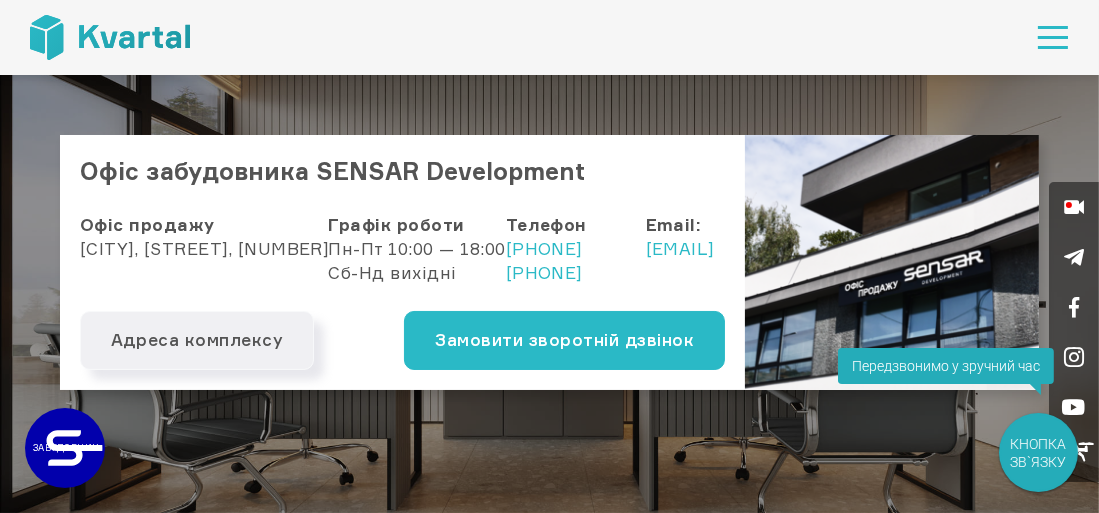 click at bounding box center [1053, 37] 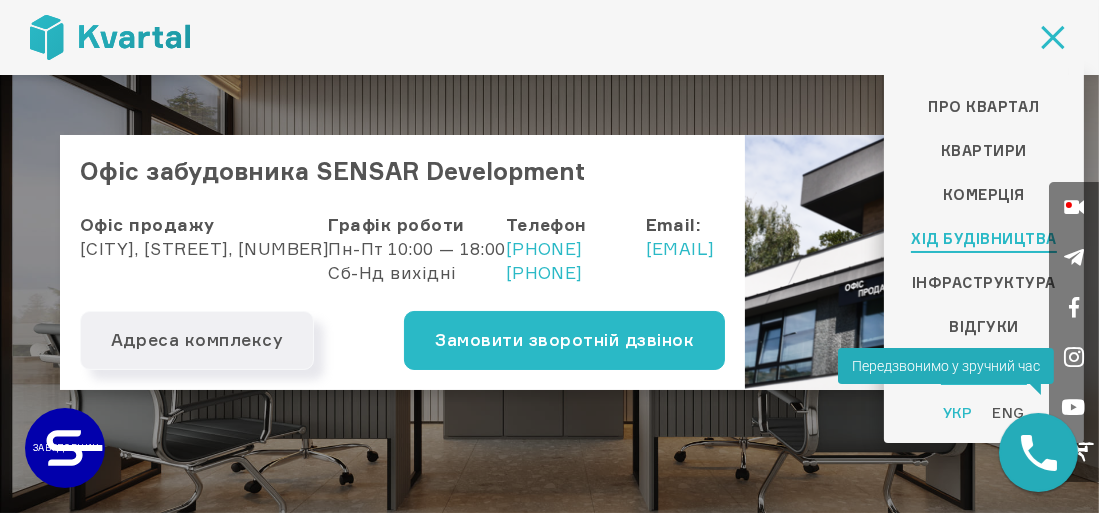 click on "Хід будівництва" at bounding box center [983, 239] 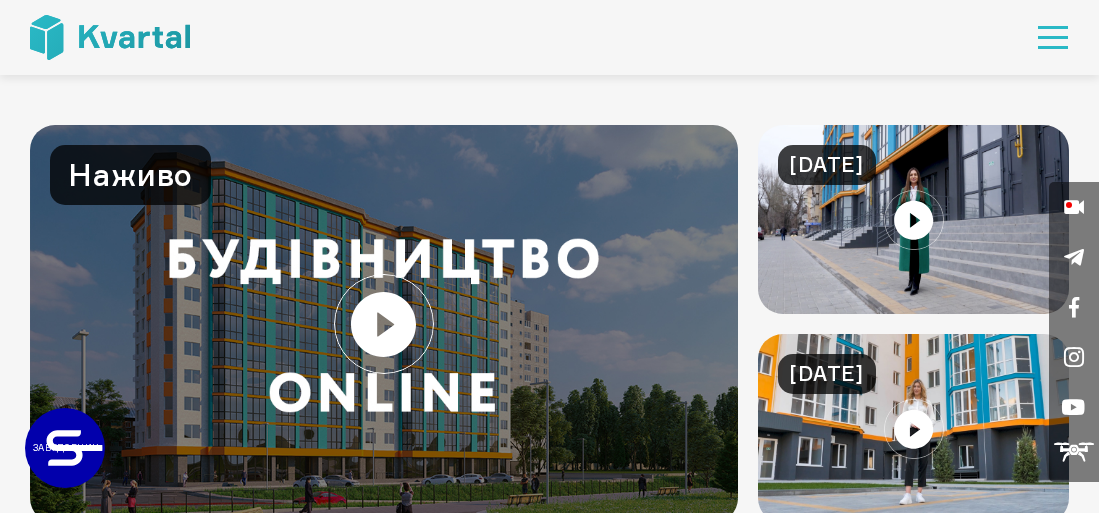 scroll, scrollTop: 0, scrollLeft: 0, axis: both 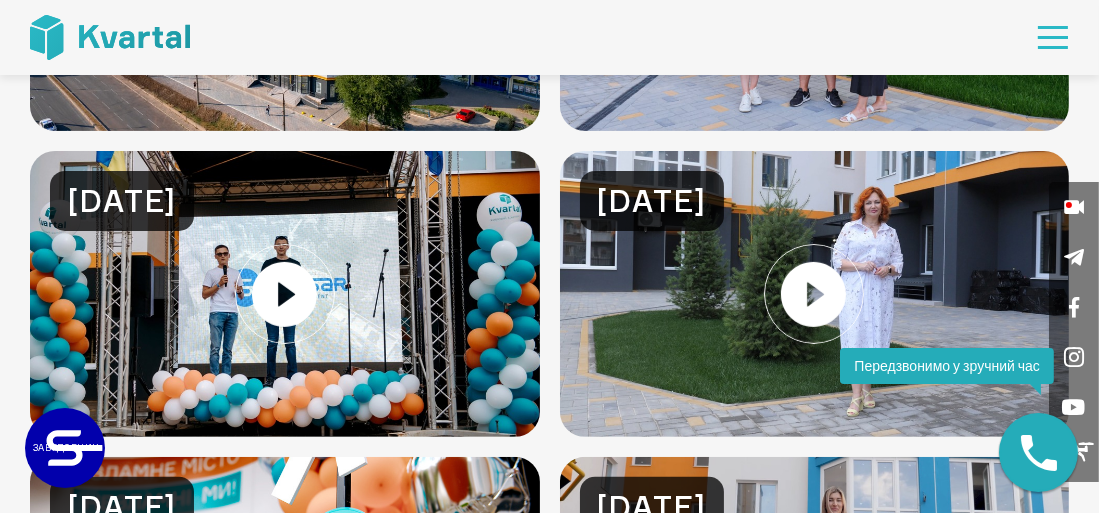 click at bounding box center [285, 294] 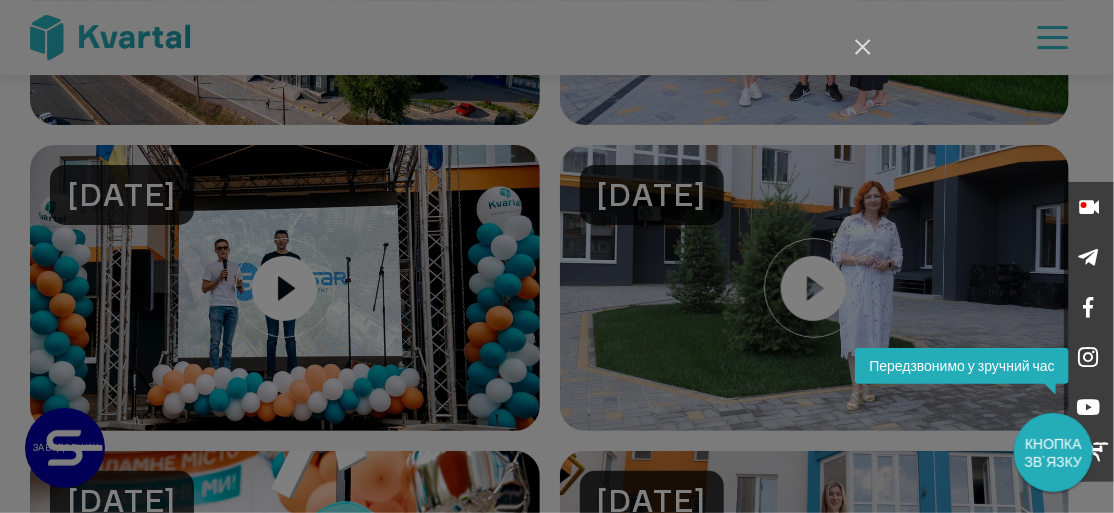 click on "Закрити" at bounding box center (863, 47) 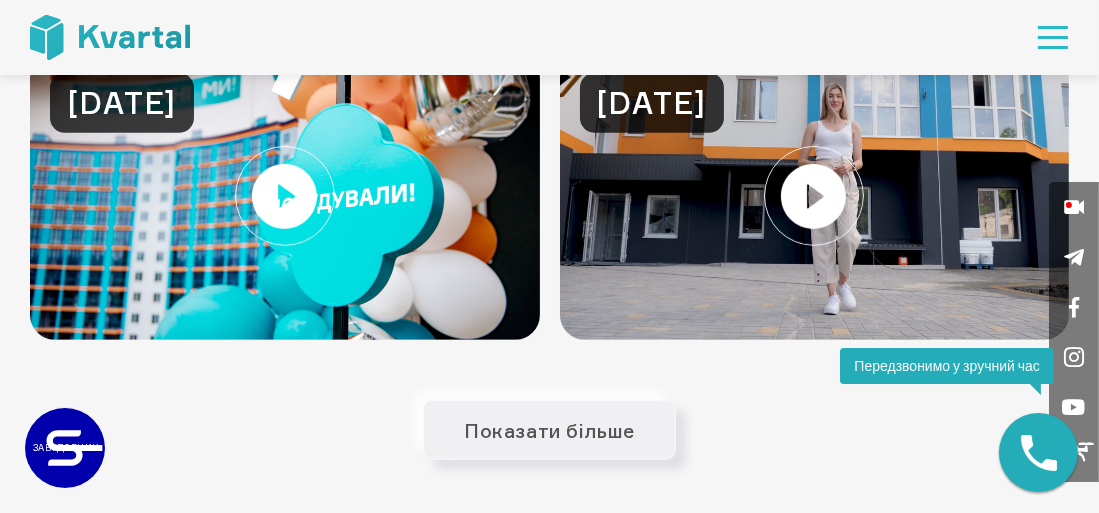 scroll, scrollTop: 1105, scrollLeft: 0, axis: vertical 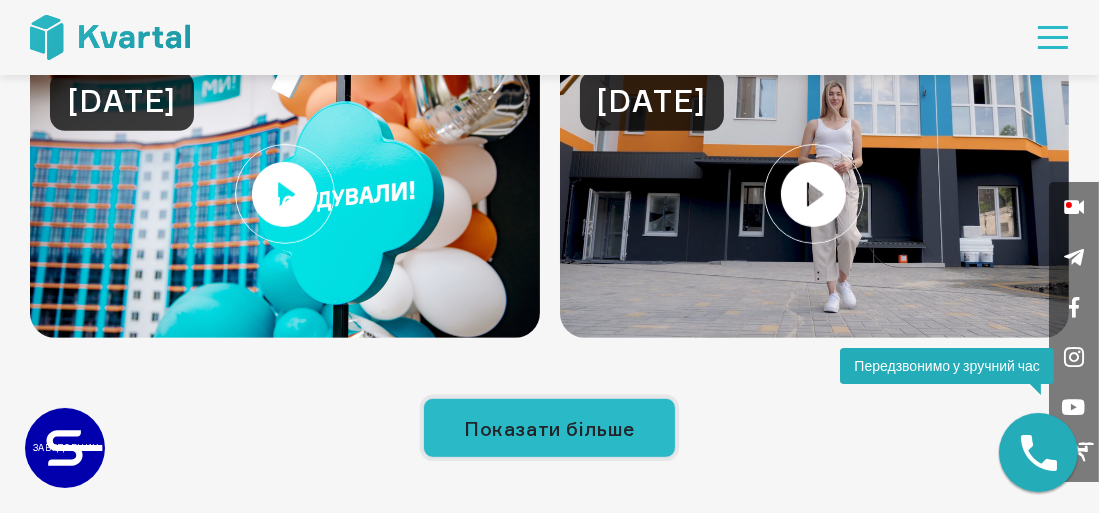 click on "Показати більше" at bounding box center [549, 428] 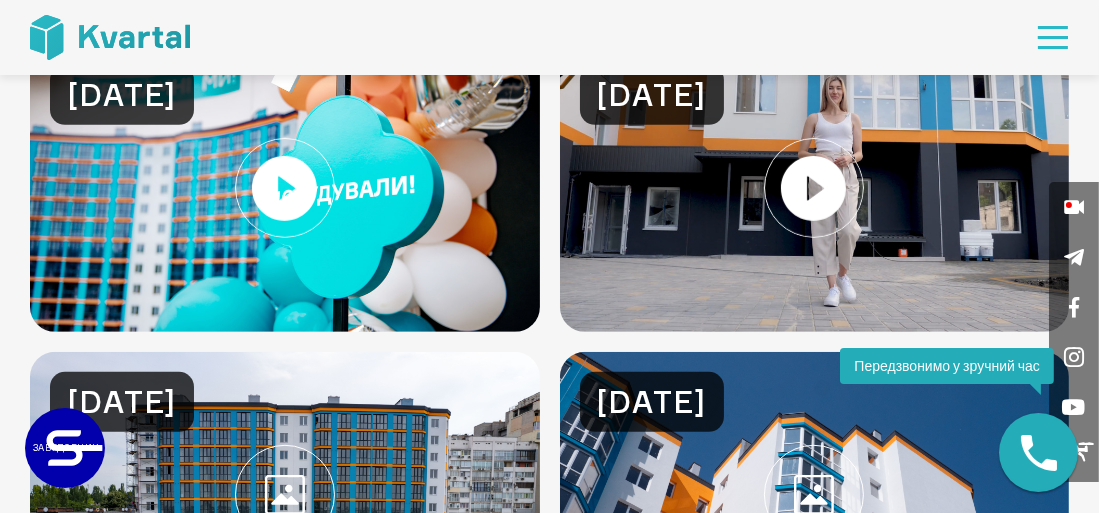 scroll, scrollTop: 1105, scrollLeft: 0, axis: vertical 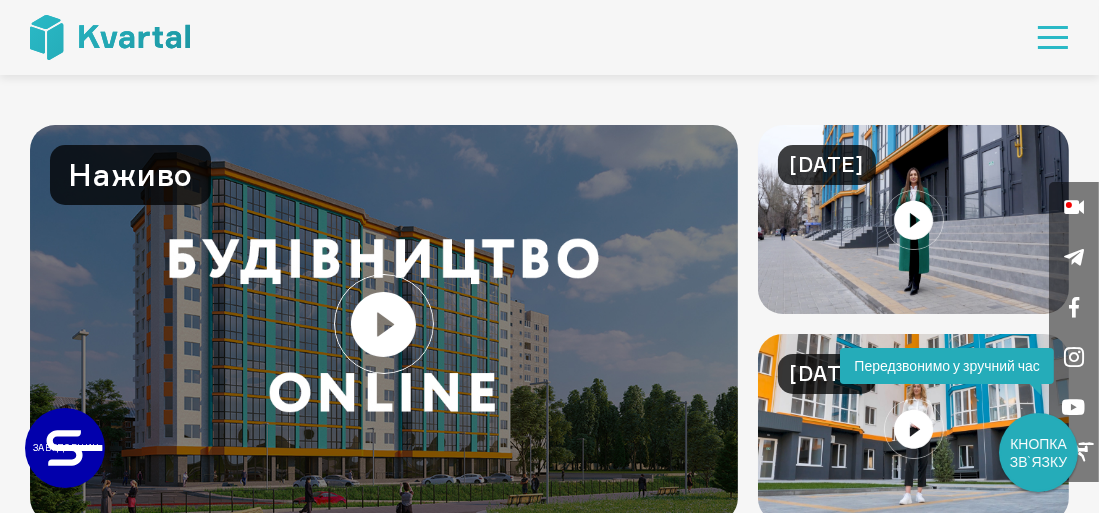 click at bounding box center [913, 219] 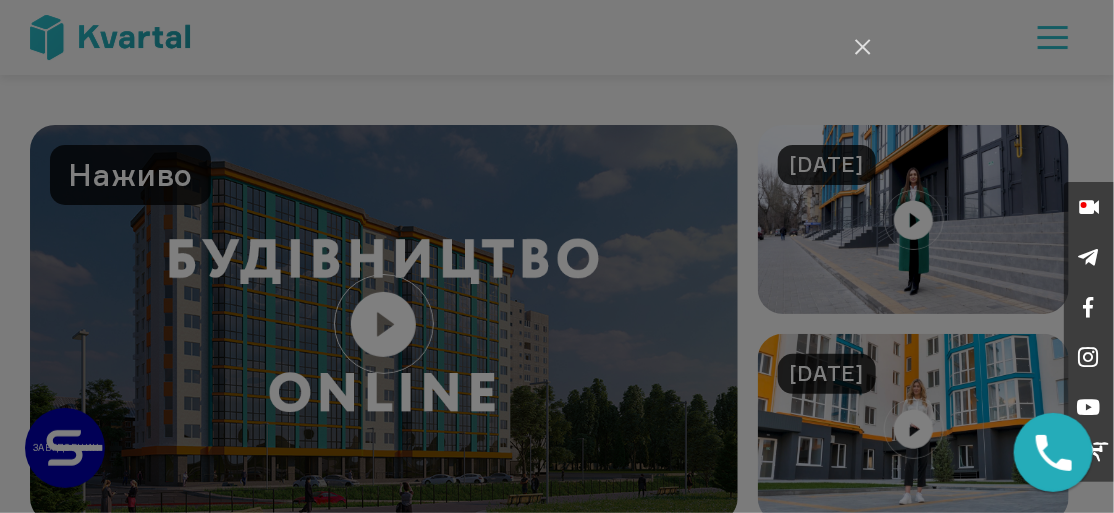 click on "Закрити" at bounding box center (863, 47) 